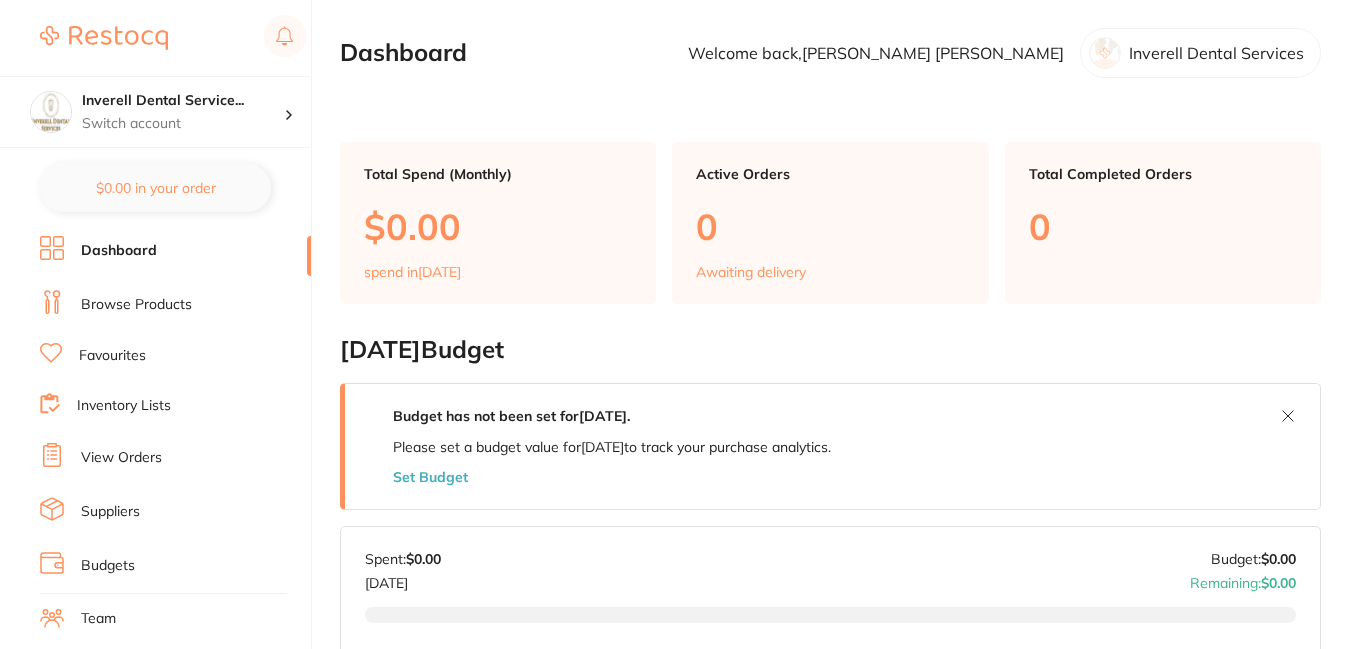 scroll, scrollTop: 0, scrollLeft: 0, axis: both 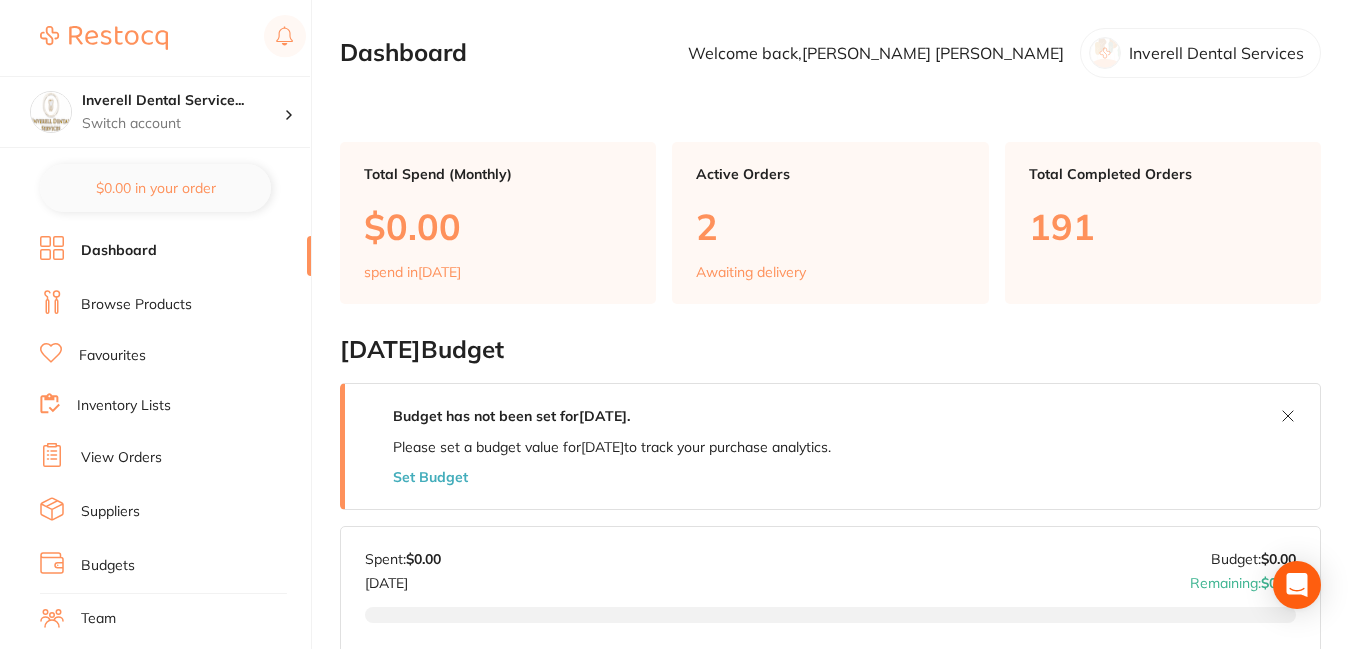 click on "Browse Products" at bounding box center (136, 305) 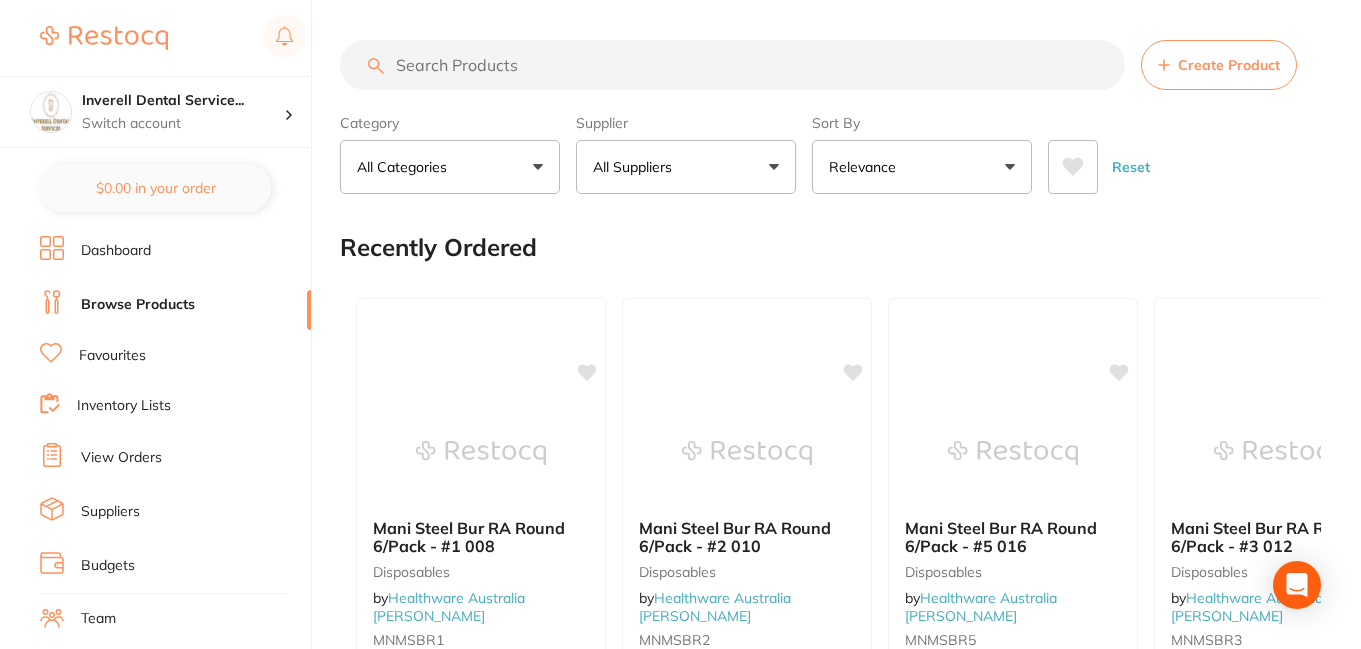click at bounding box center (732, 65) 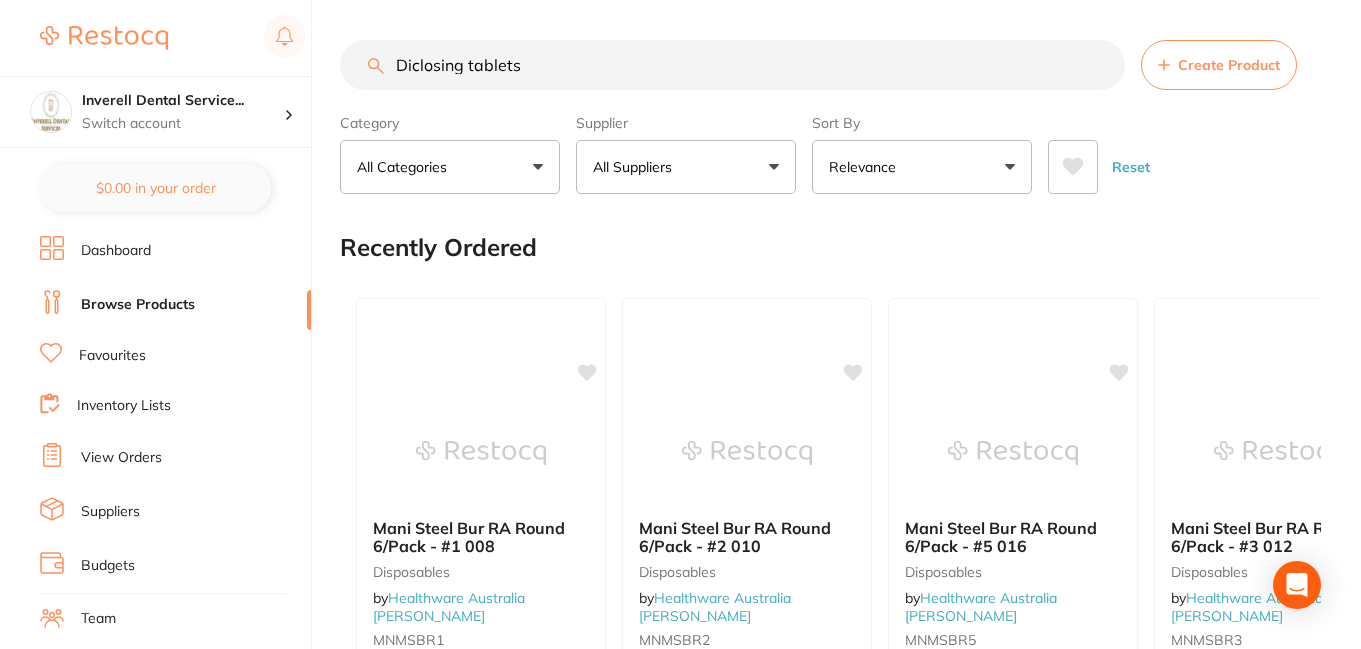 type on "Diclosing tablets" 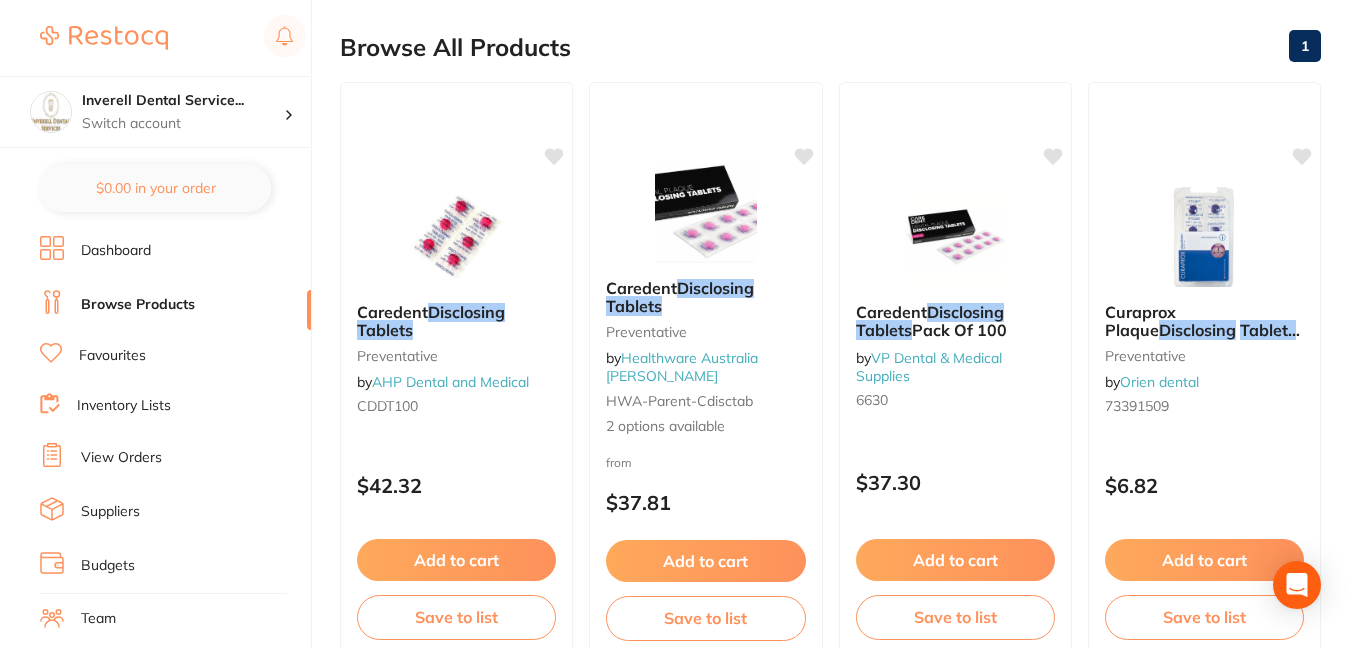 scroll, scrollTop: 300, scrollLeft: 0, axis: vertical 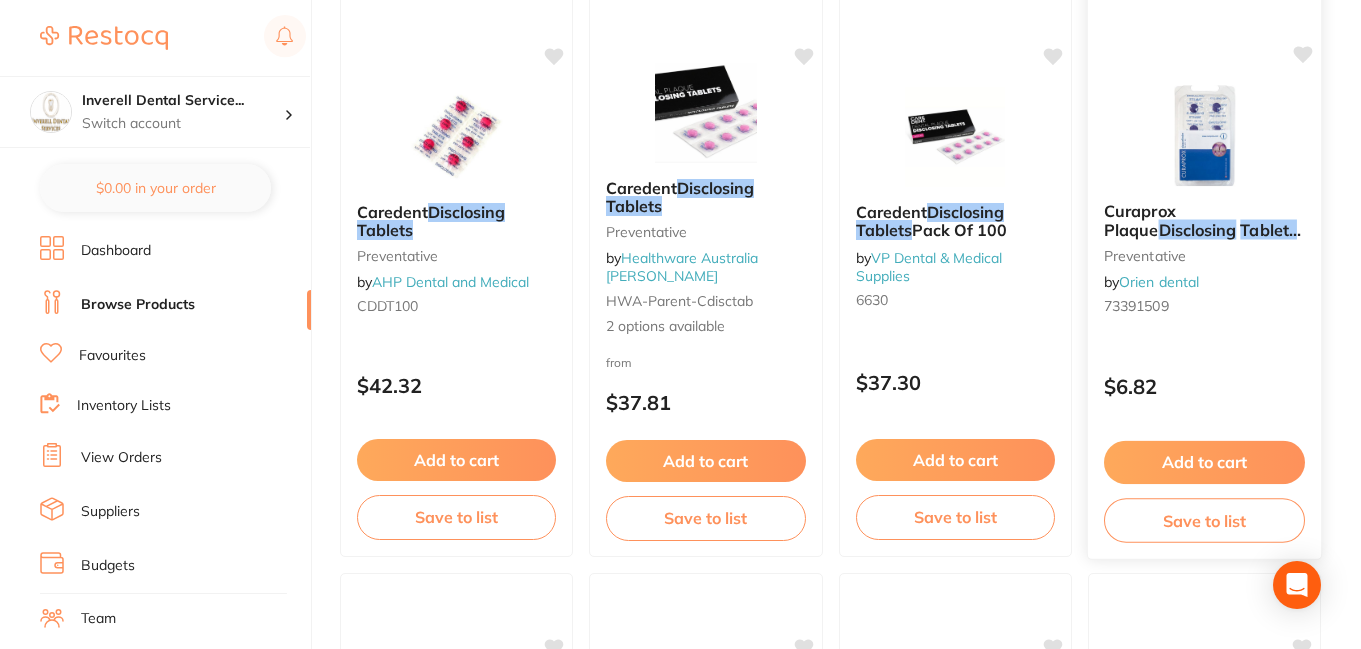 click on "Curaprox Plaque" at bounding box center (1140, 220) 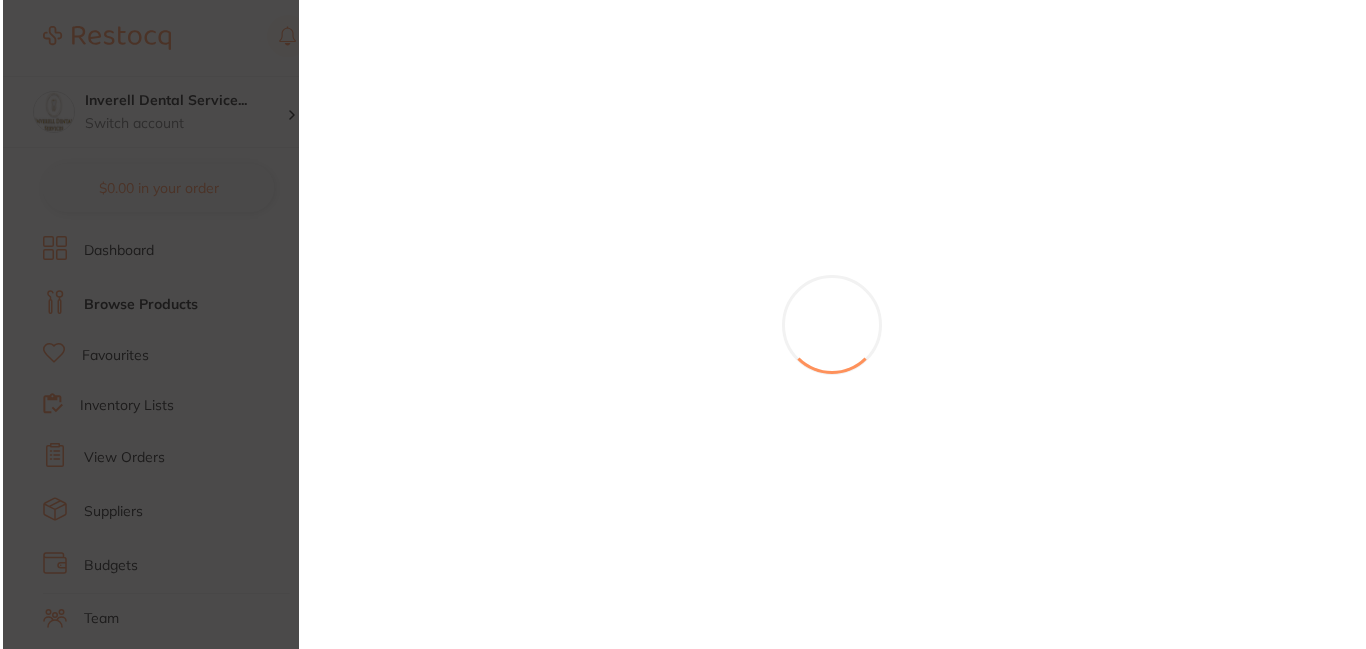 scroll, scrollTop: 0, scrollLeft: 0, axis: both 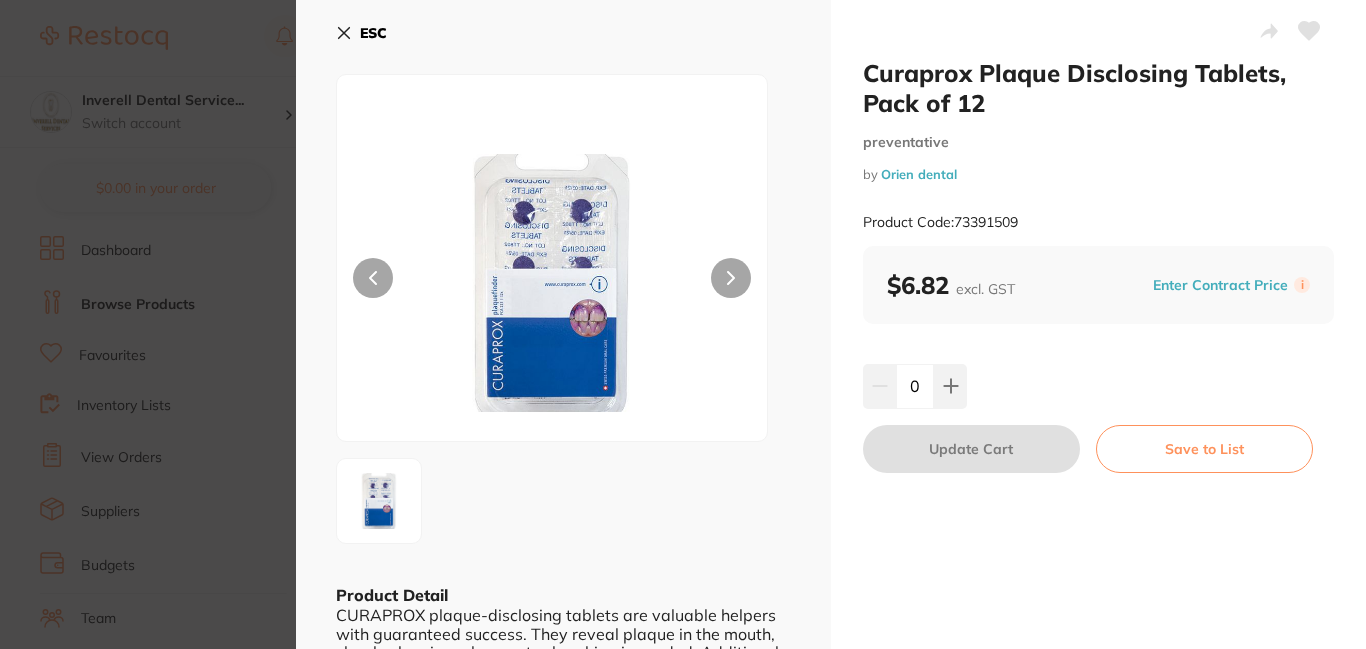 click 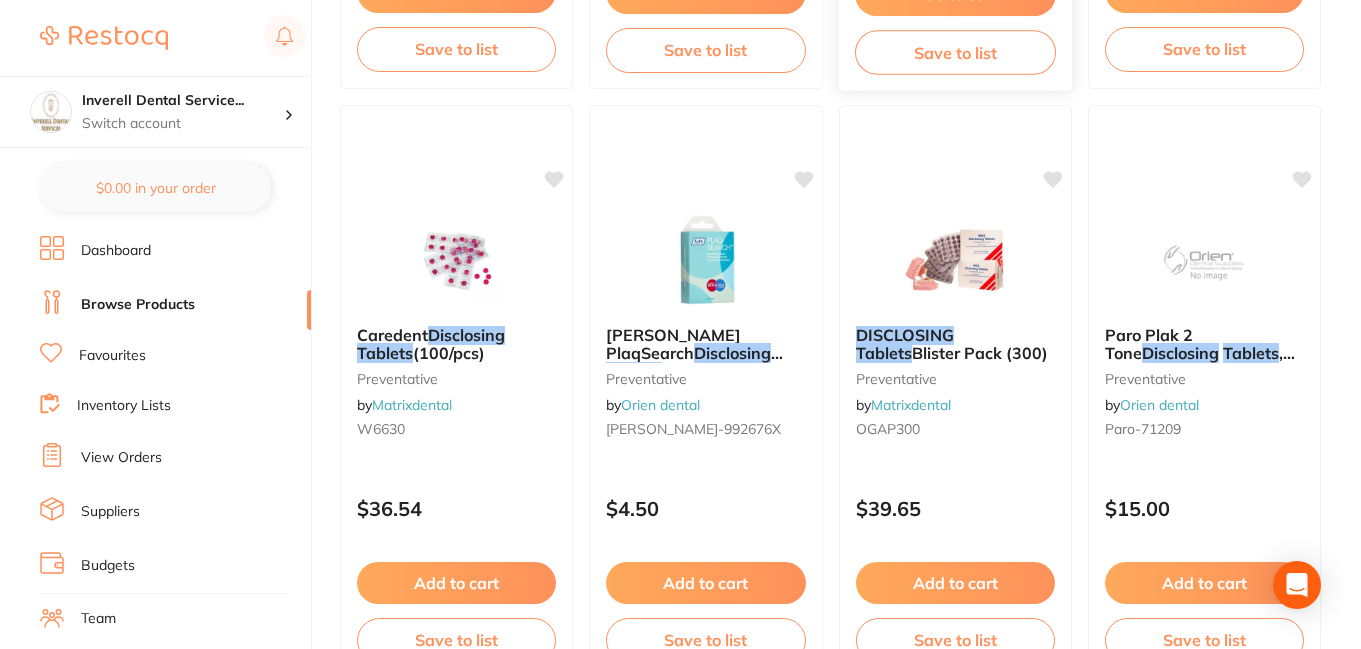 scroll, scrollTop: 800, scrollLeft: 0, axis: vertical 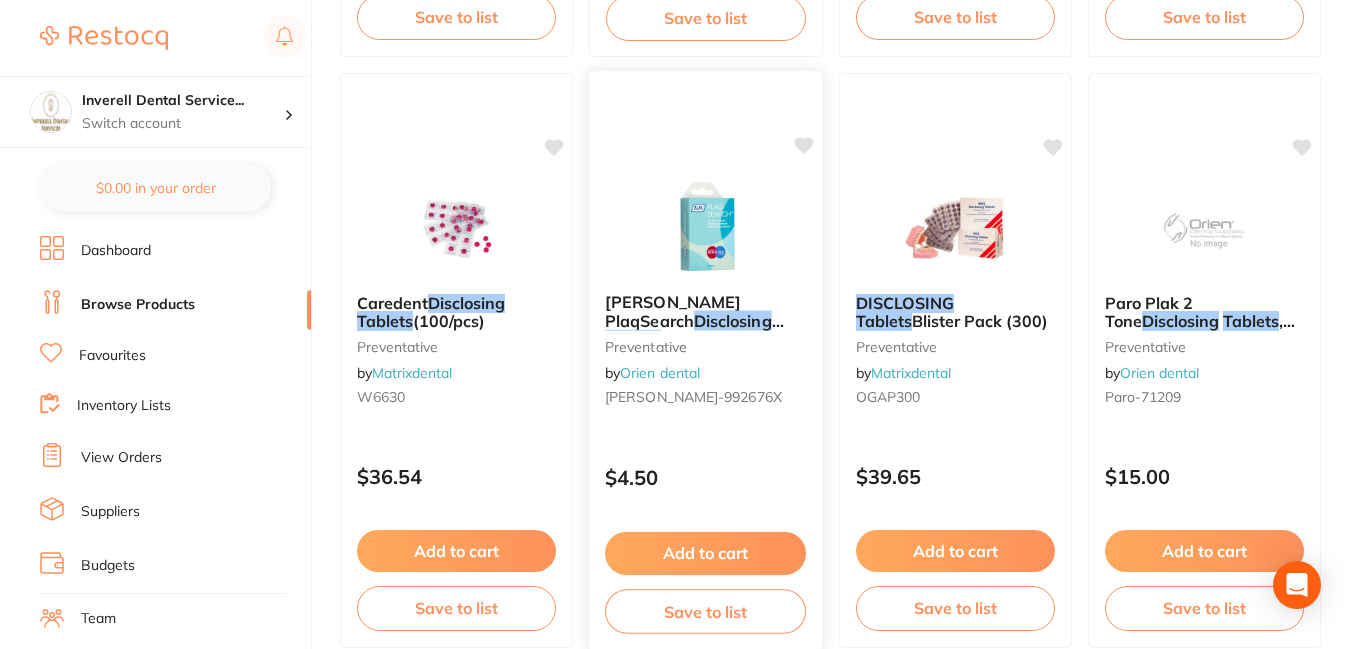 click at bounding box center [705, 226] 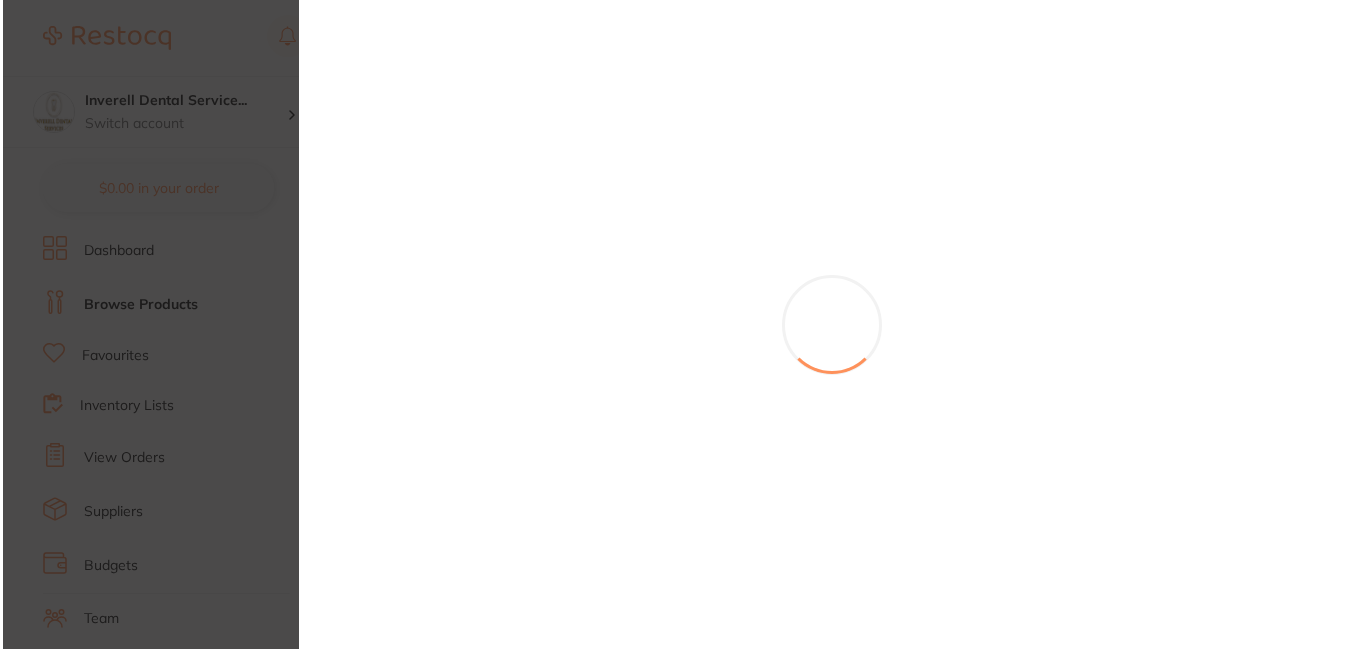 scroll, scrollTop: 0, scrollLeft: 0, axis: both 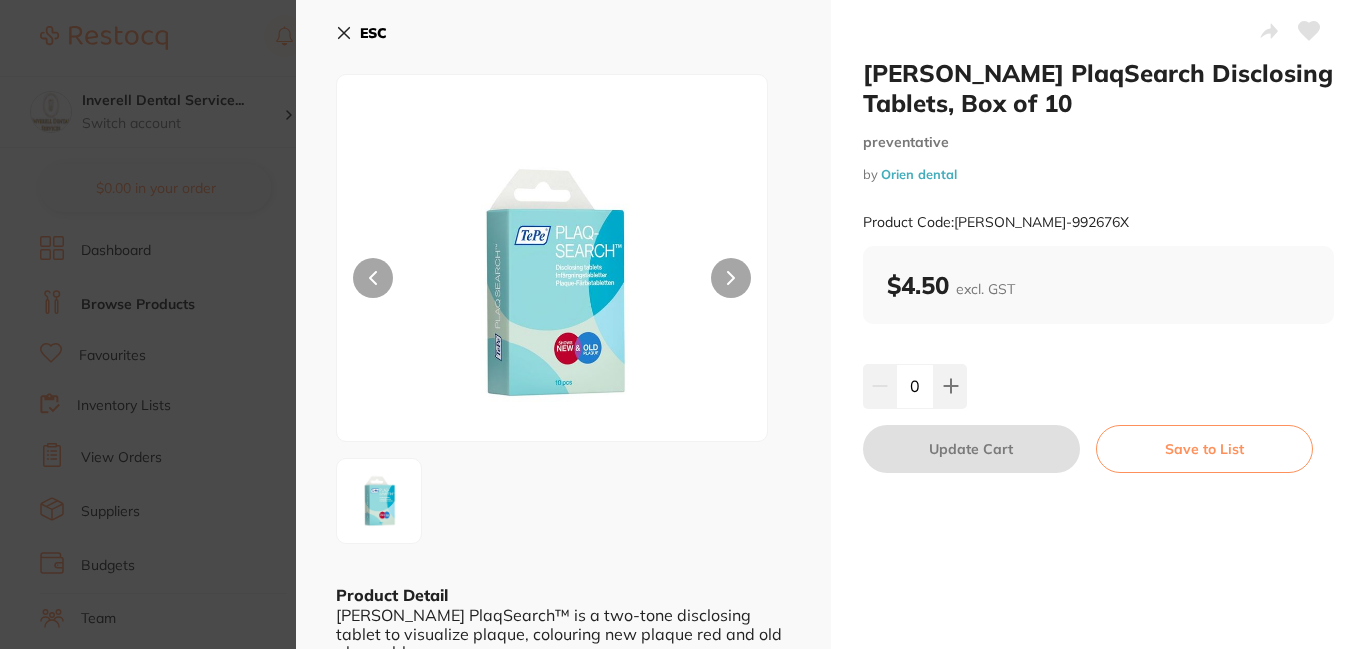 click 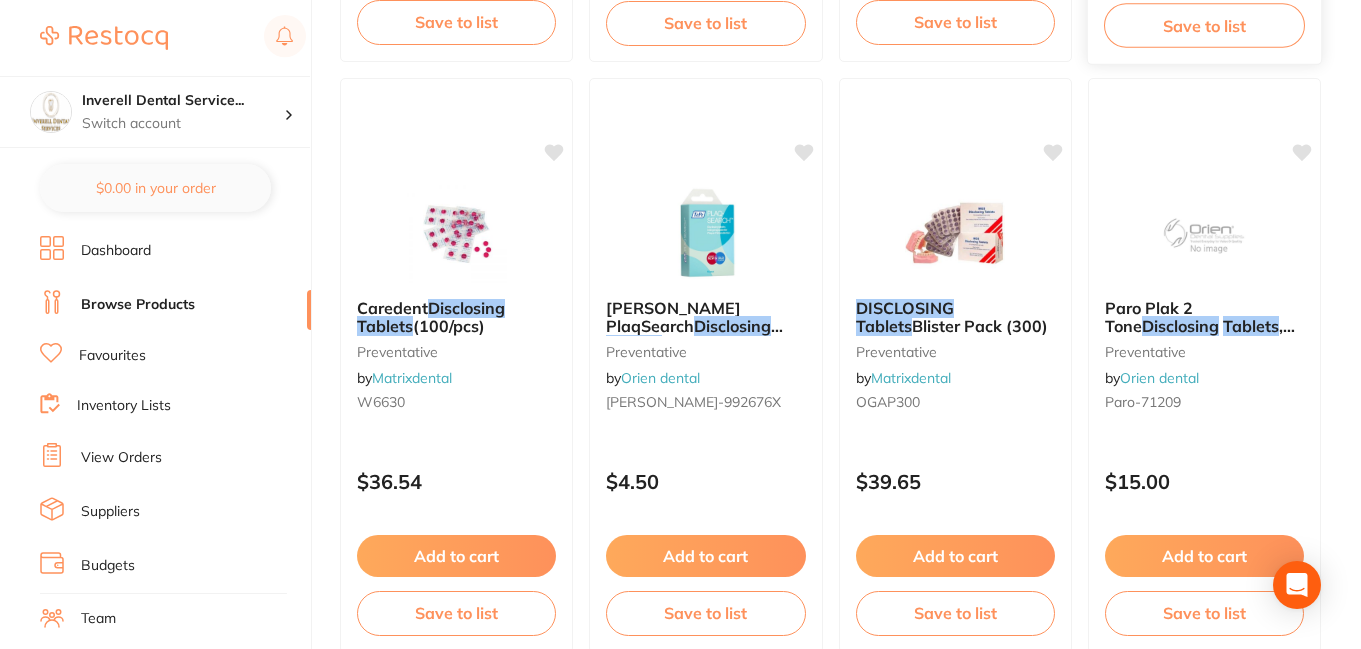 scroll, scrollTop: 800, scrollLeft: 0, axis: vertical 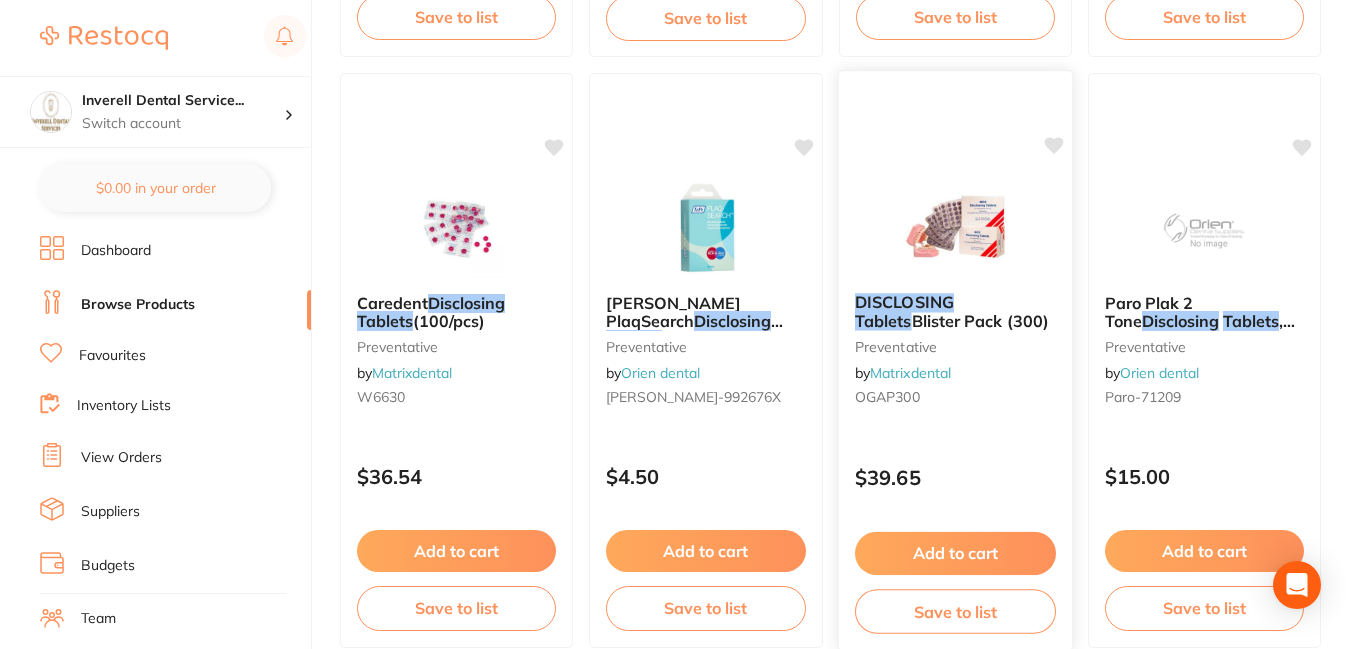 click on "DISCLOSING" at bounding box center (904, 302) 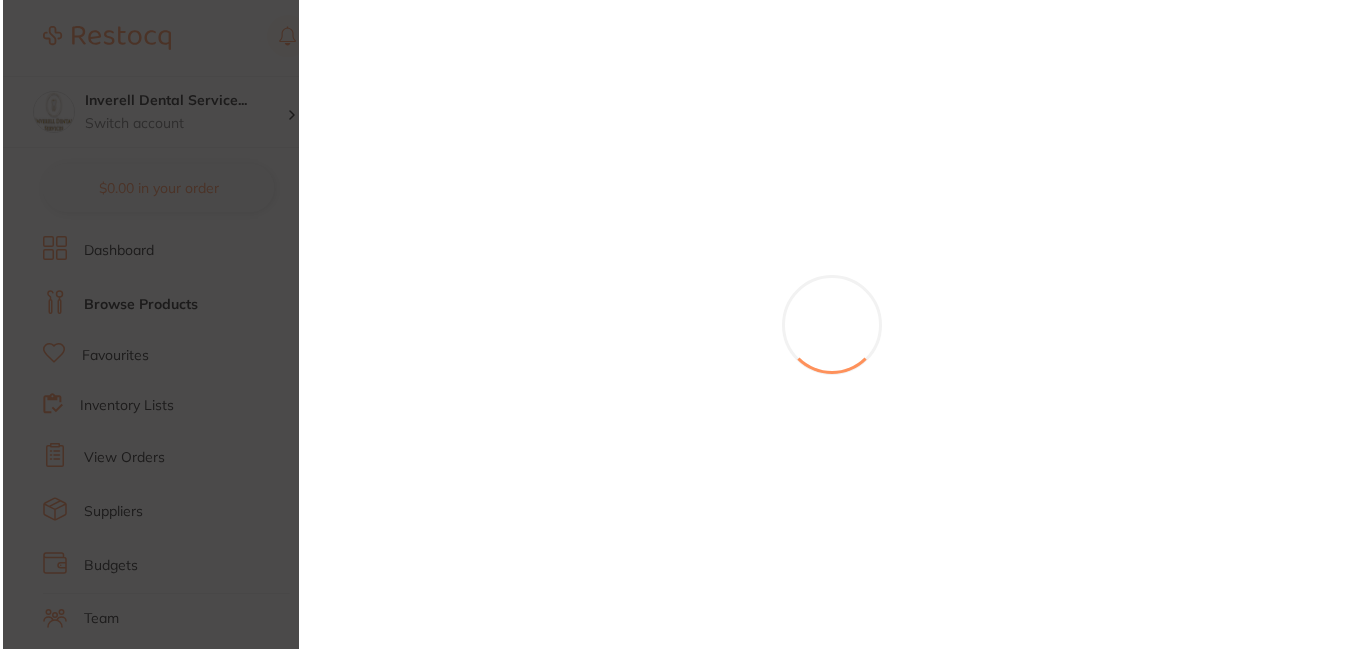 scroll, scrollTop: 0, scrollLeft: 0, axis: both 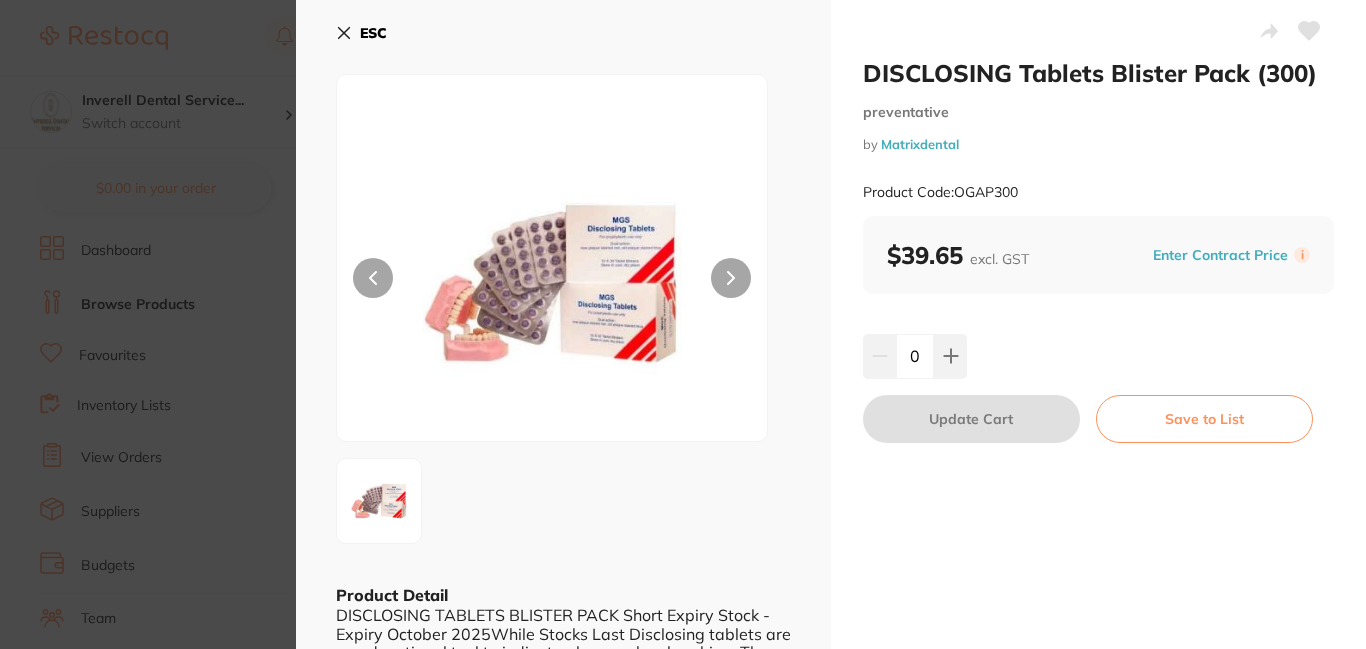 click 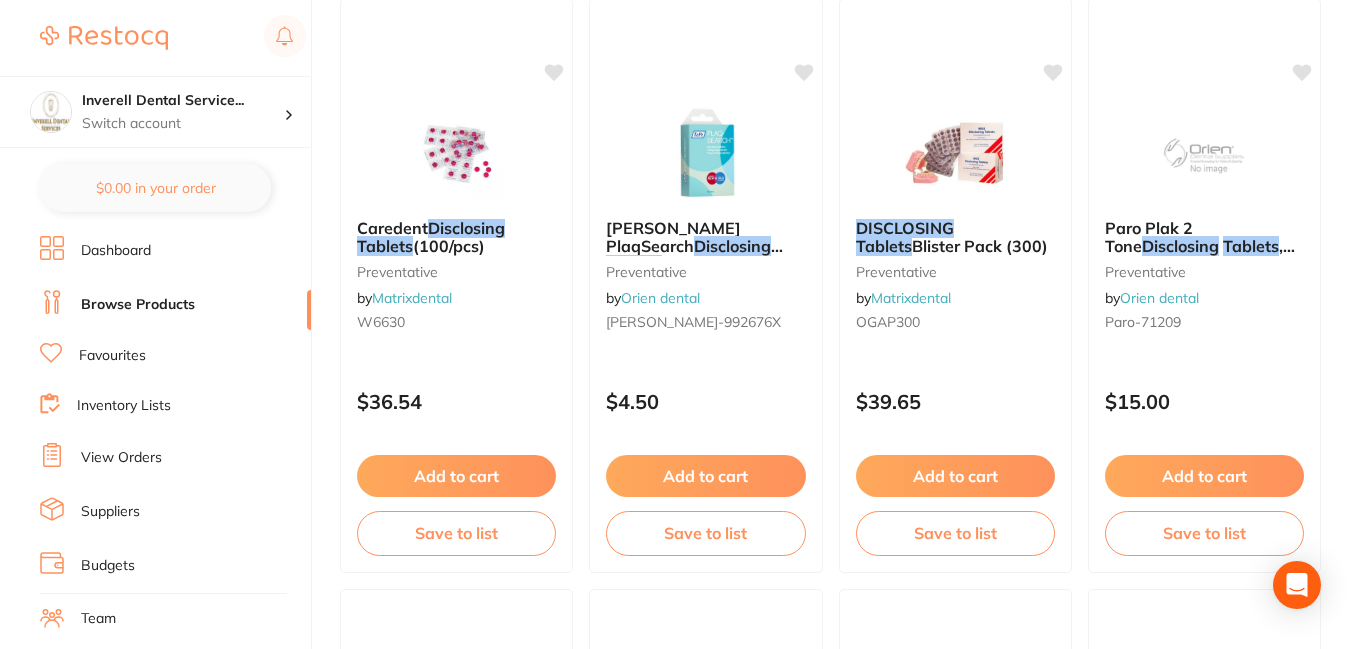 scroll, scrollTop: 900, scrollLeft: 0, axis: vertical 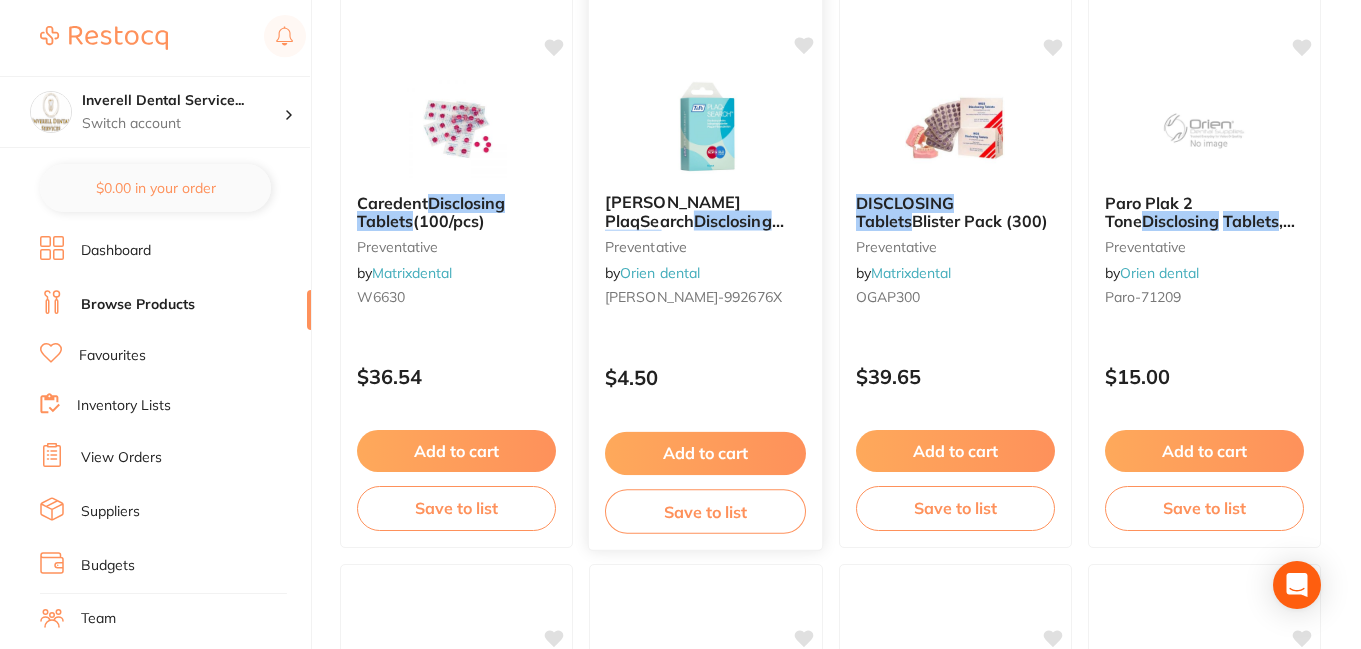 click on "Tablets" at bounding box center [633, 239] 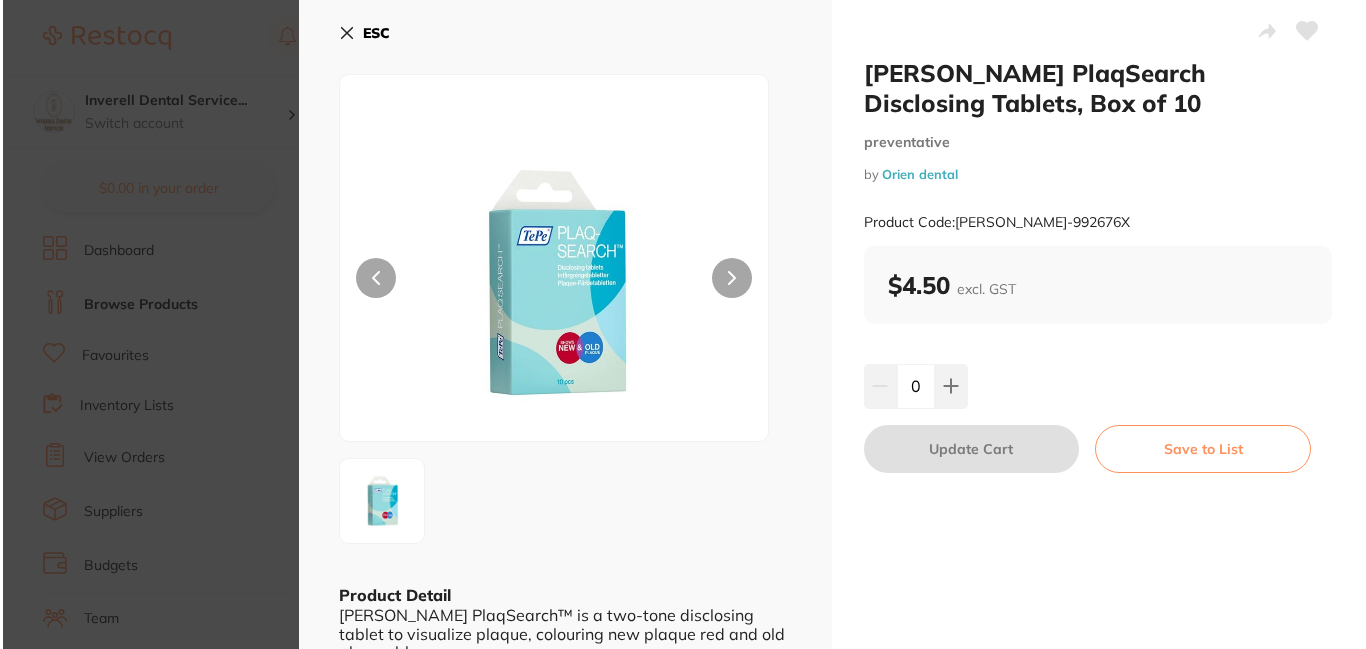 scroll, scrollTop: 0, scrollLeft: 0, axis: both 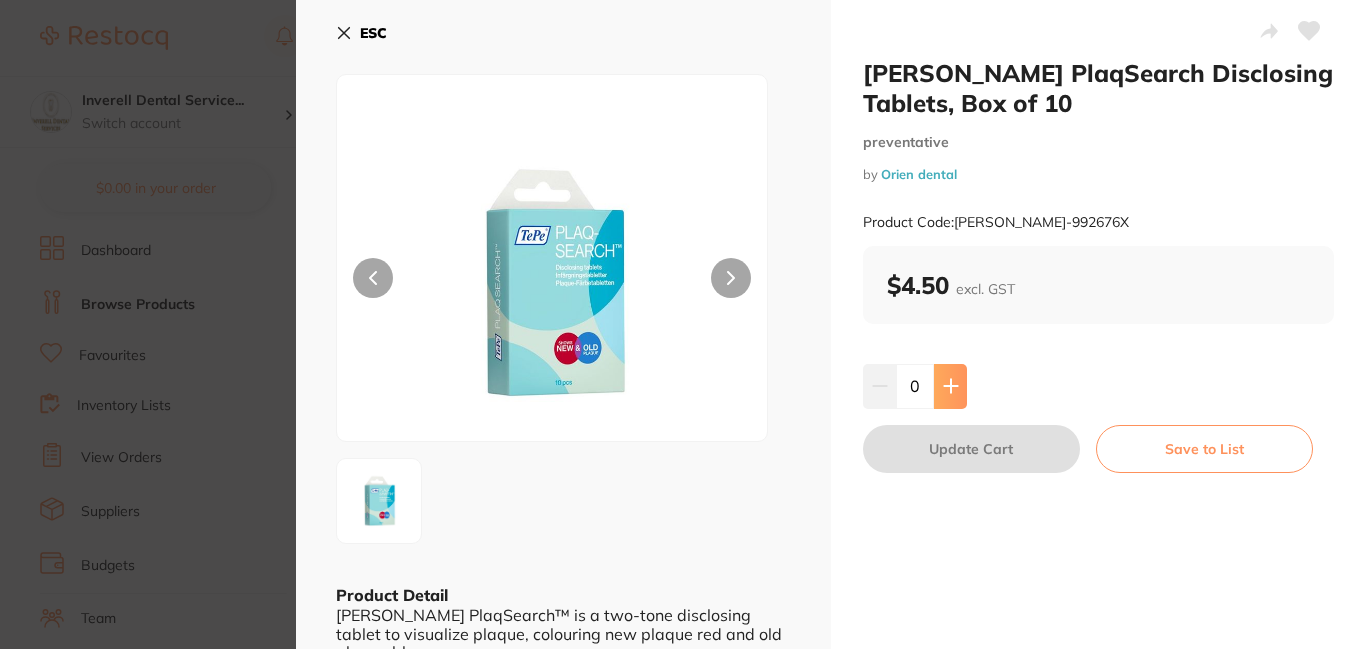click 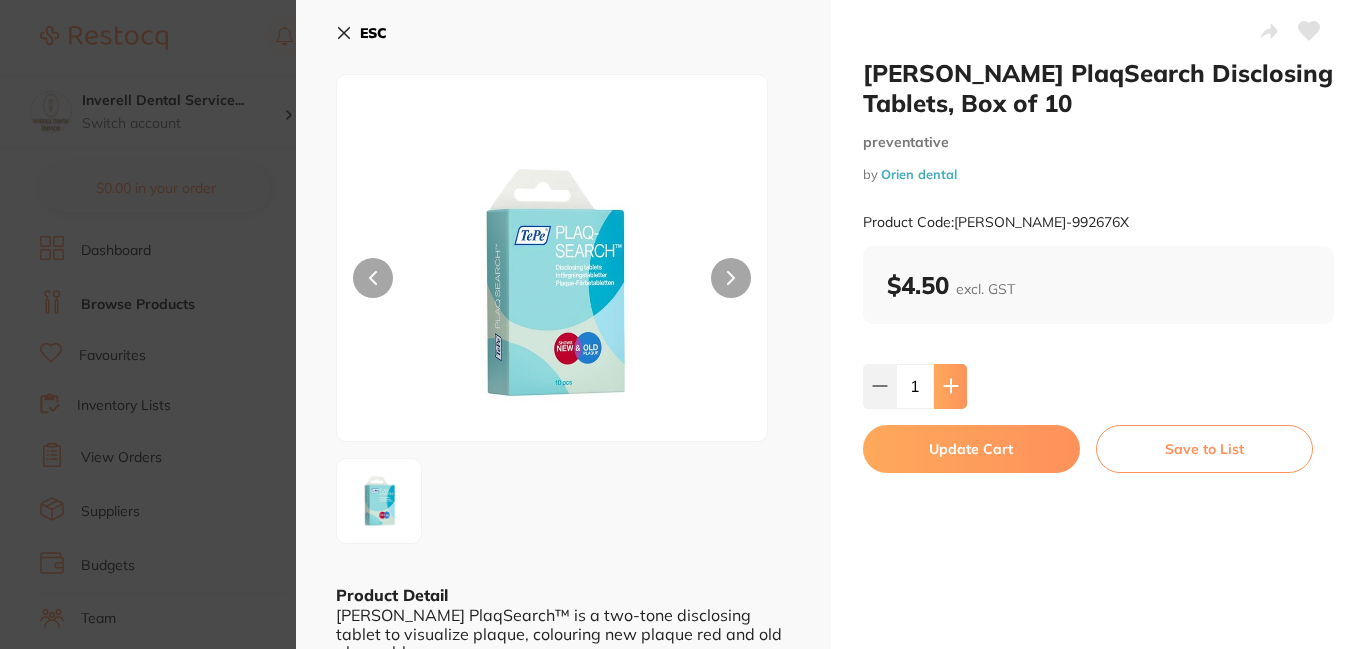 click 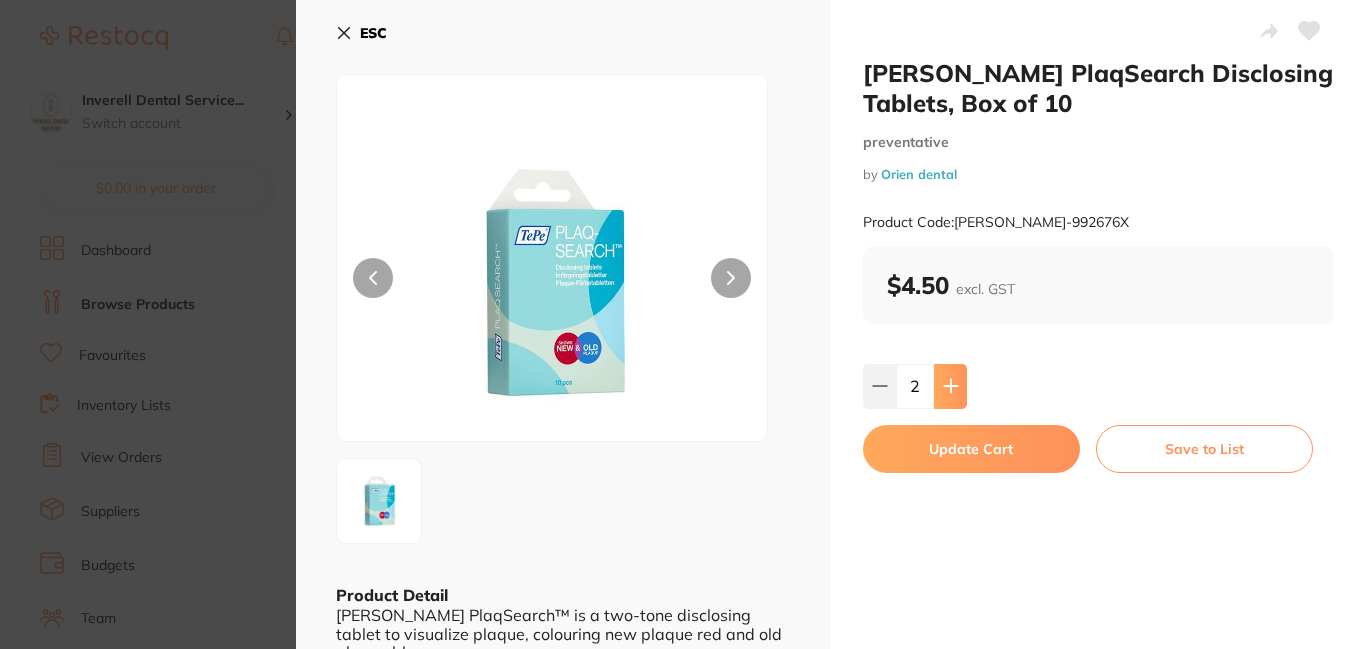 click 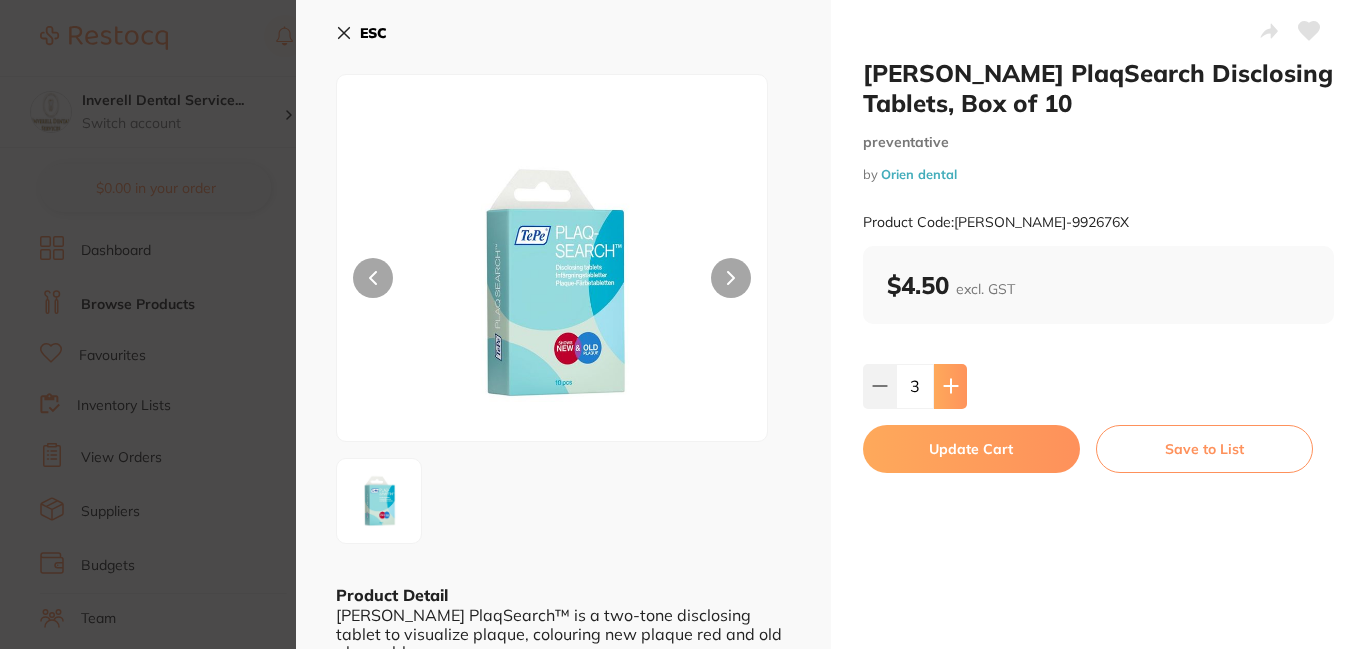 click 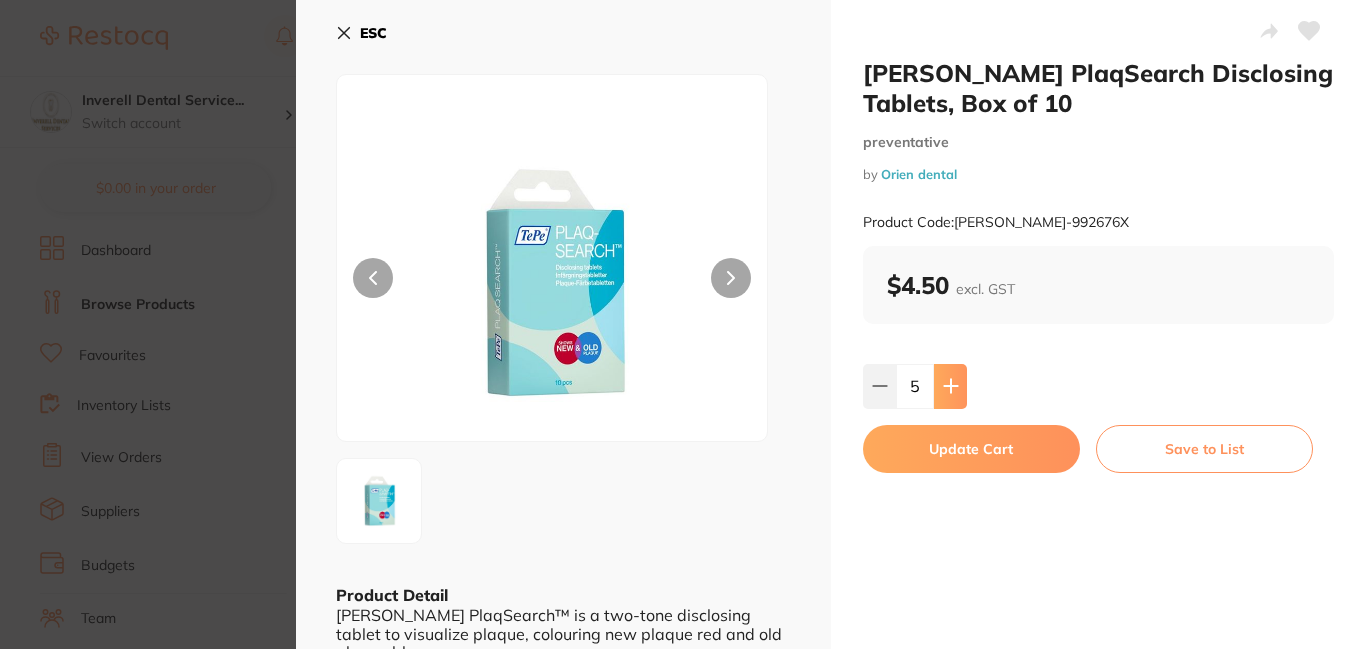 click 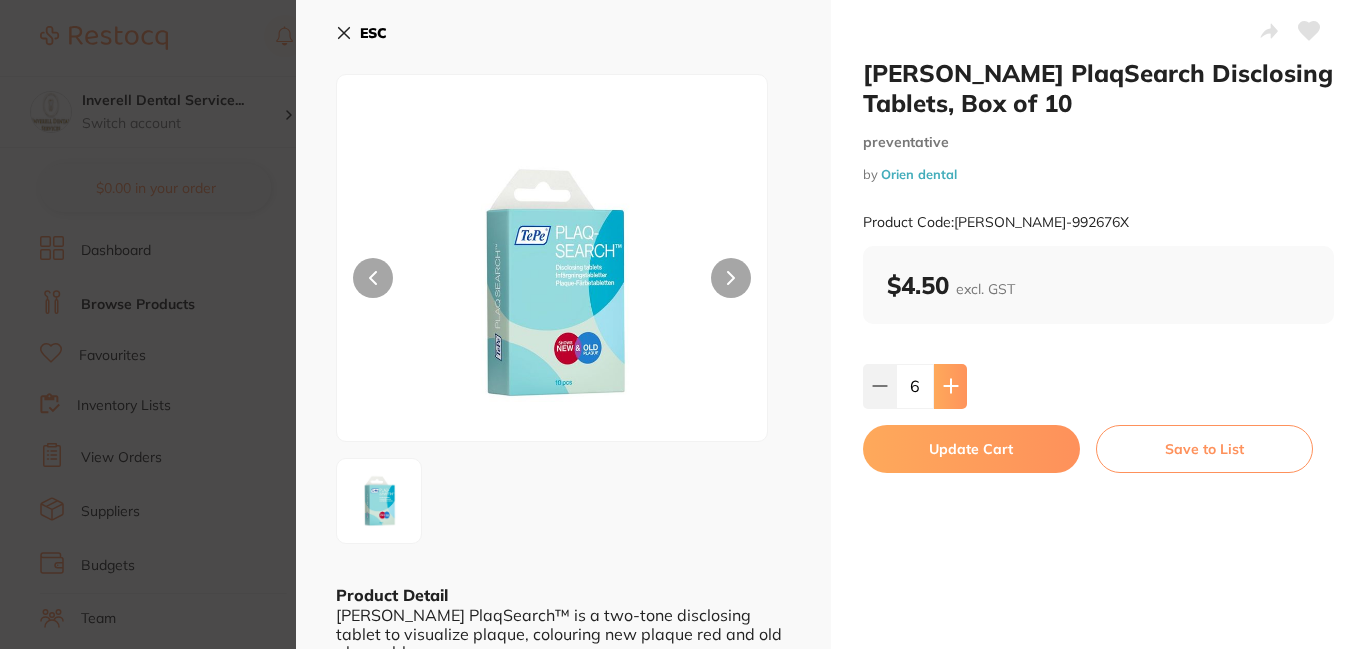click 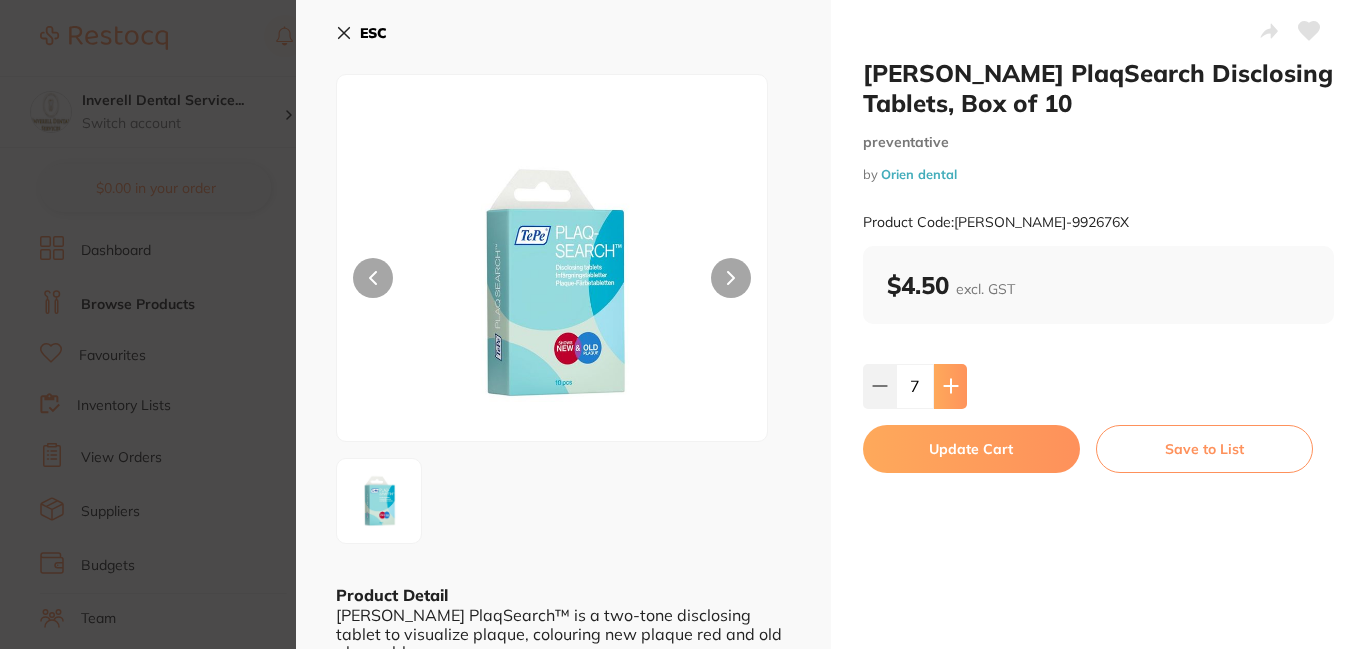 click 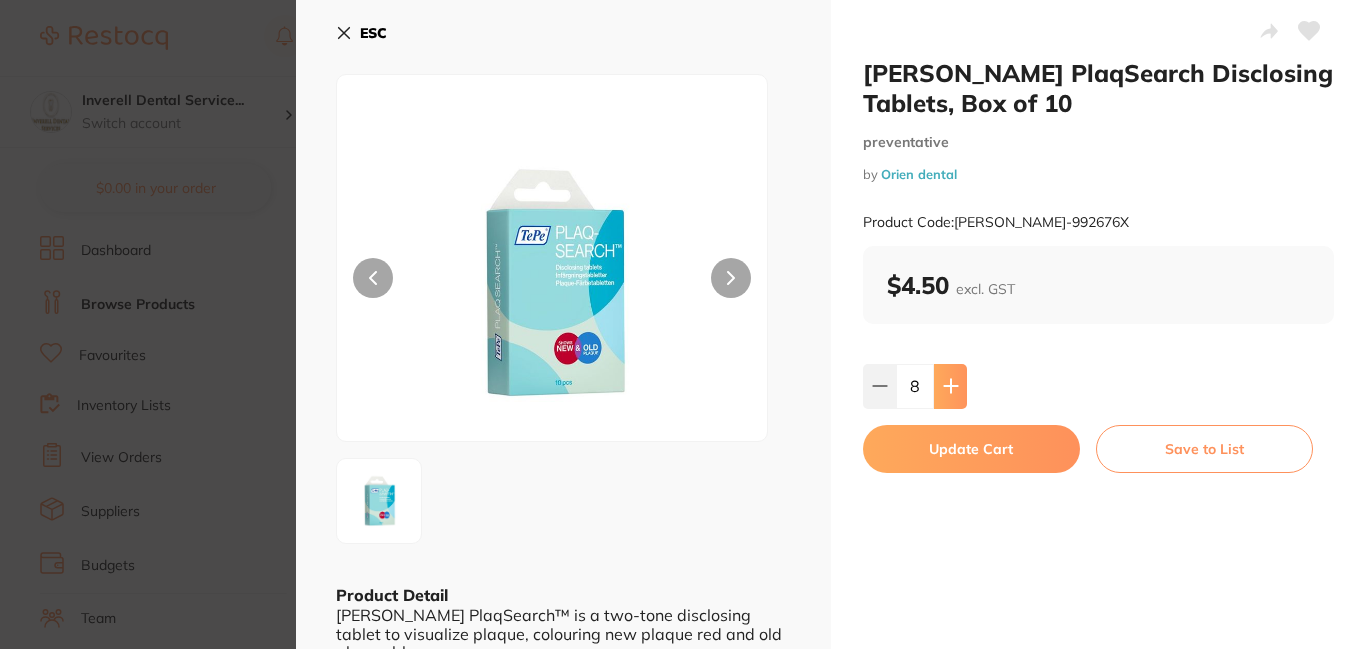 click 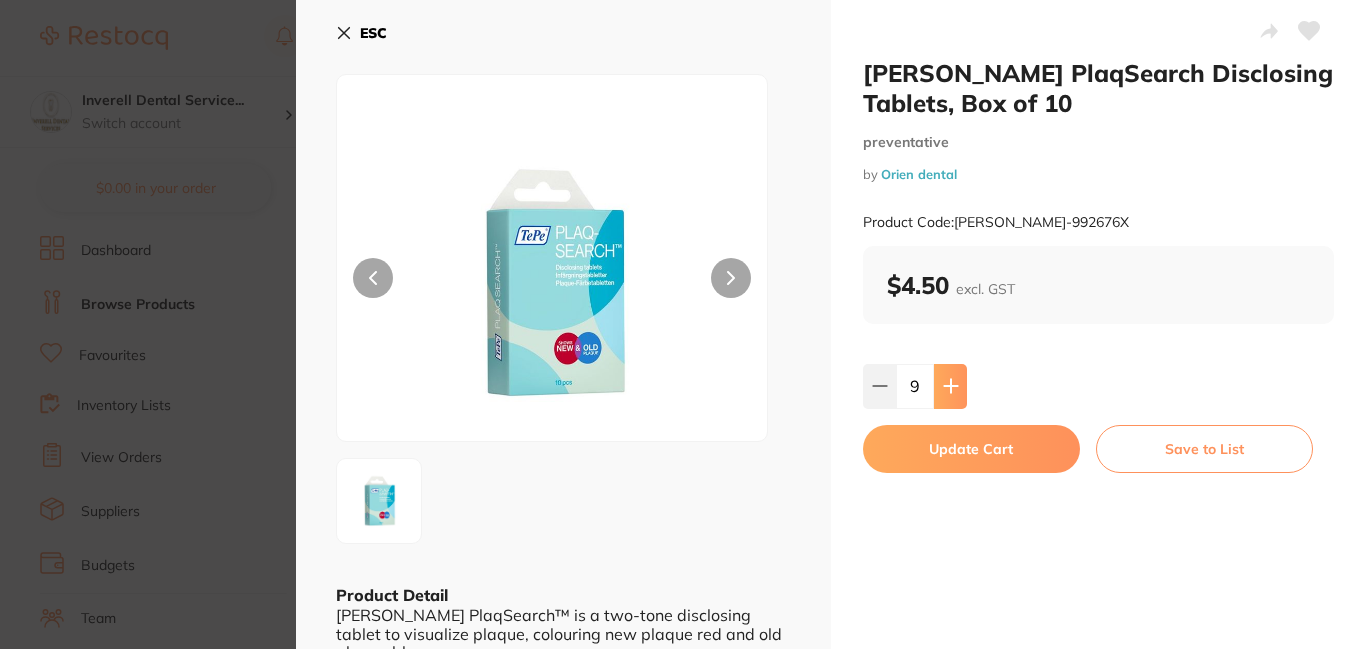 click 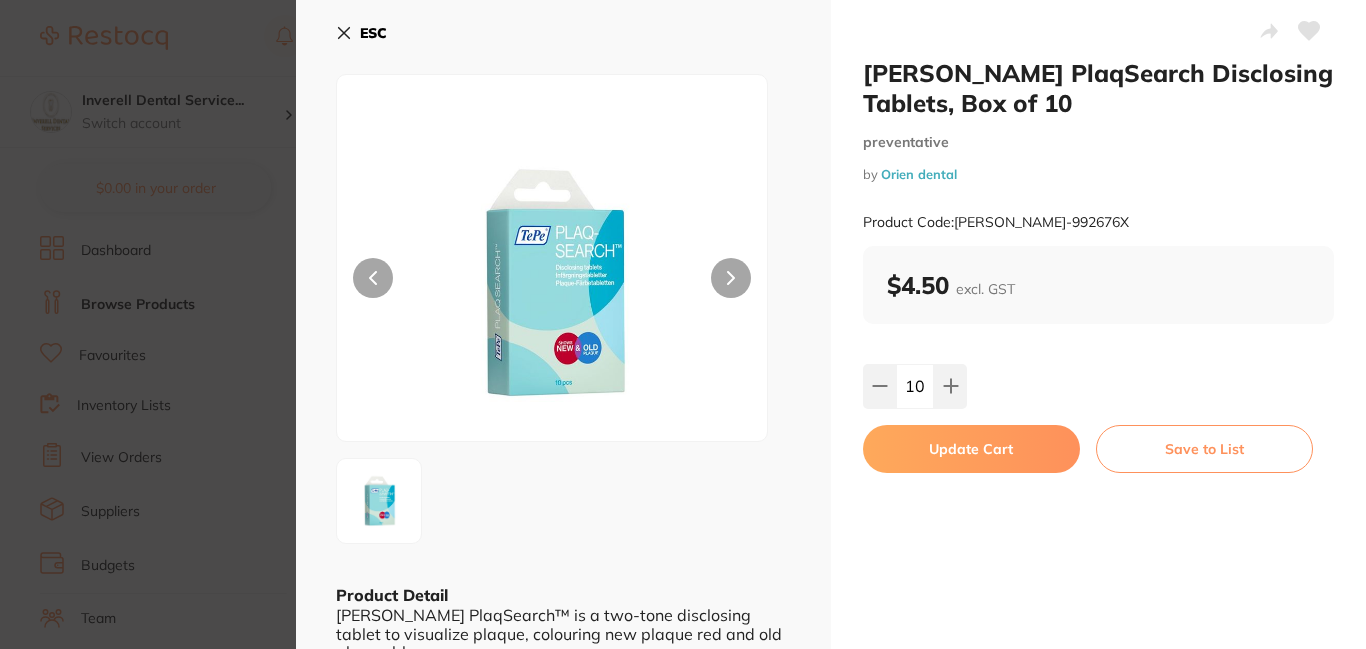 click on "Update Cart" at bounding box center (971, 449) 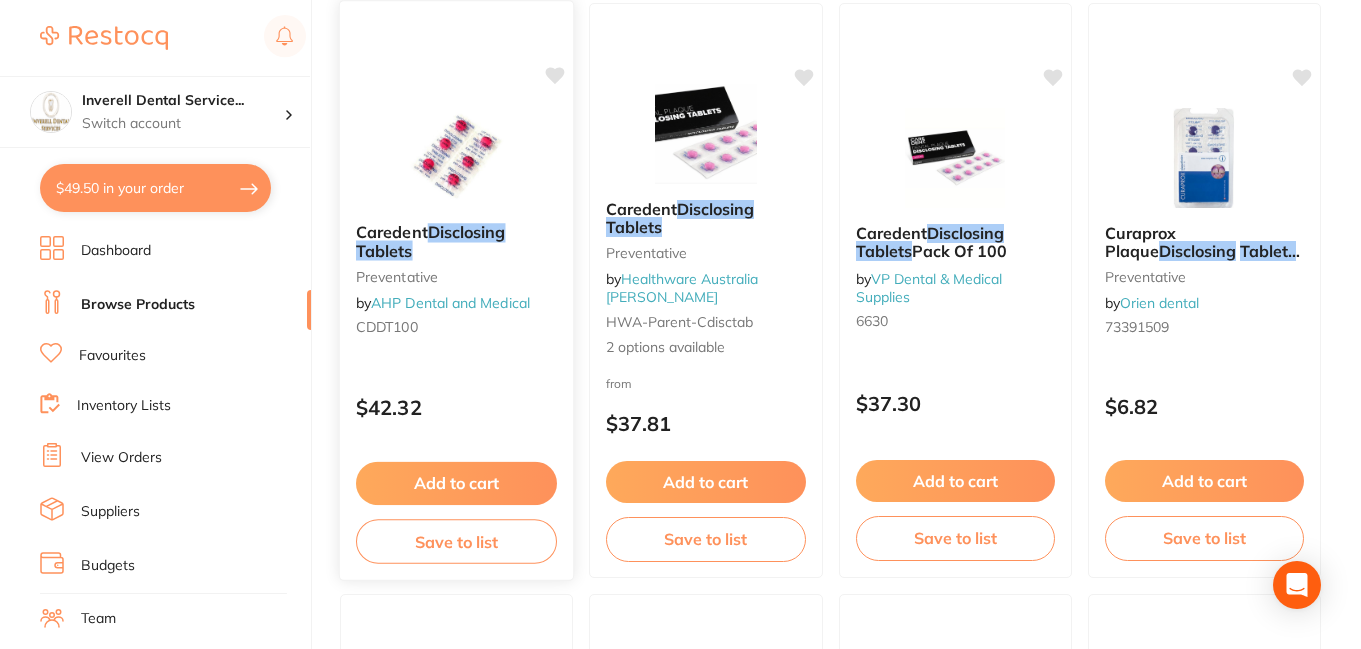 scroll, scrollTop: 0, scrollLeft: 0, axis: both 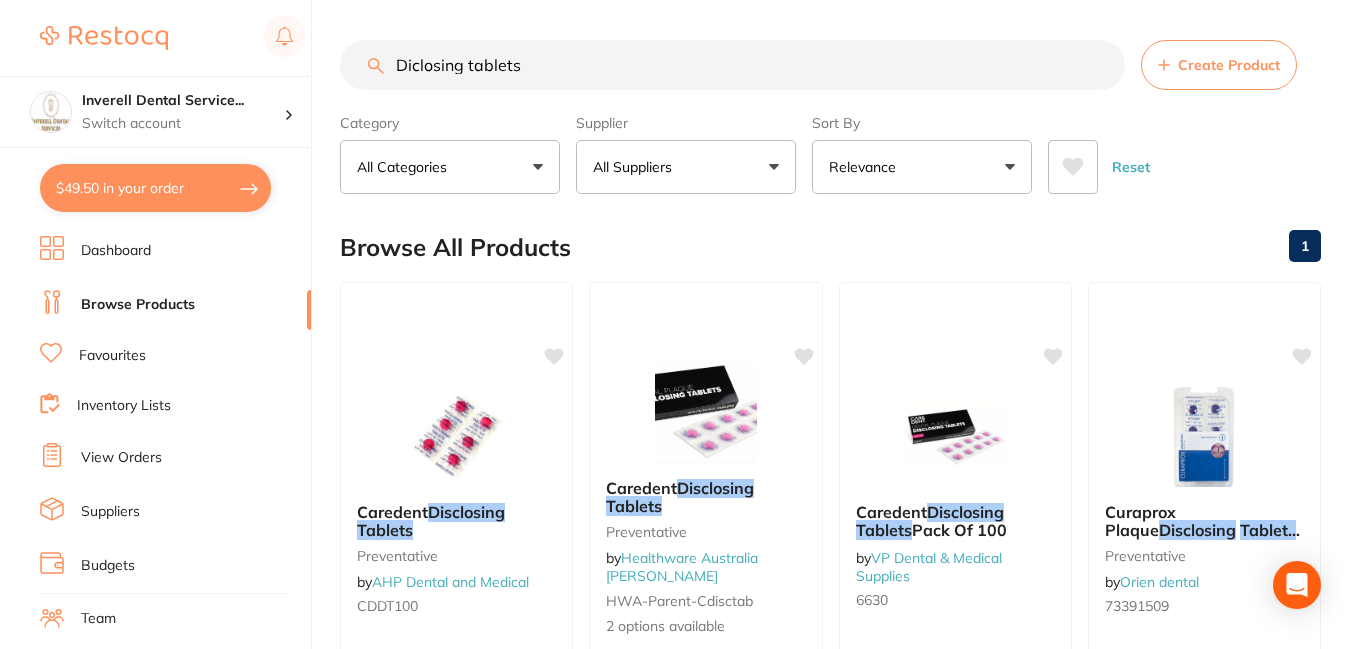 click on "Diclosing tablets" at bounding box center (732, 65) 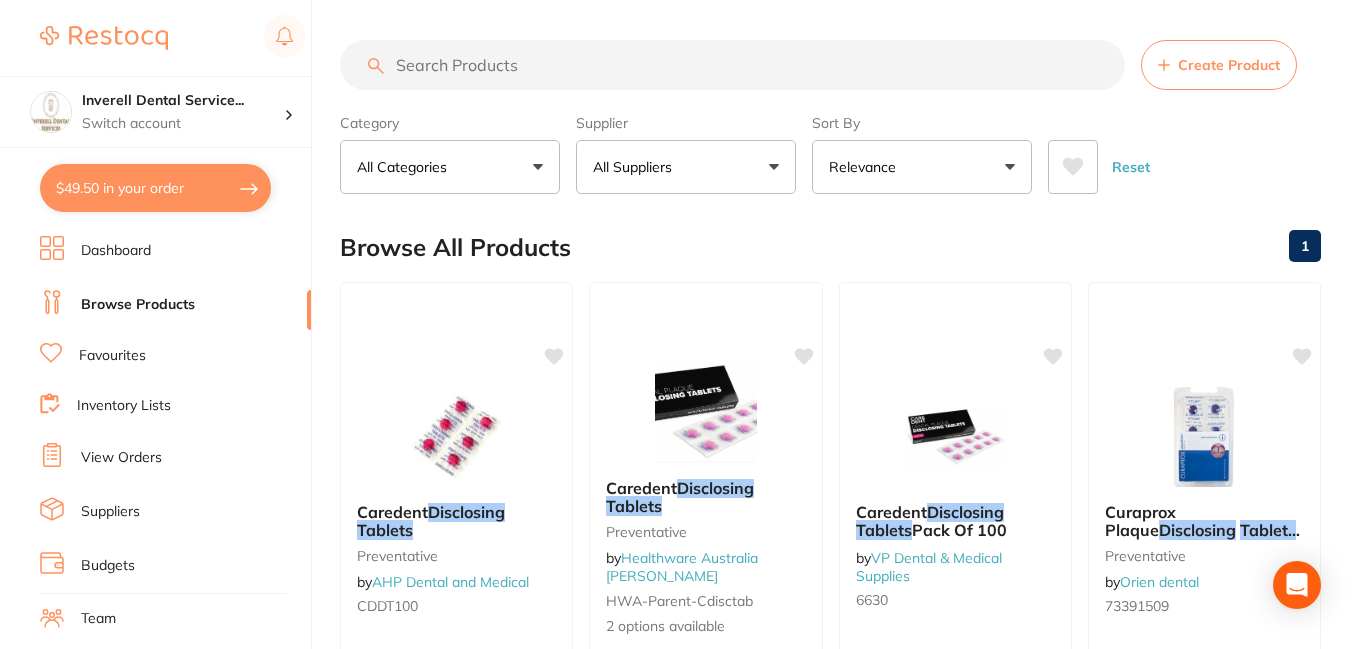 click at bounding box center (732, 65) 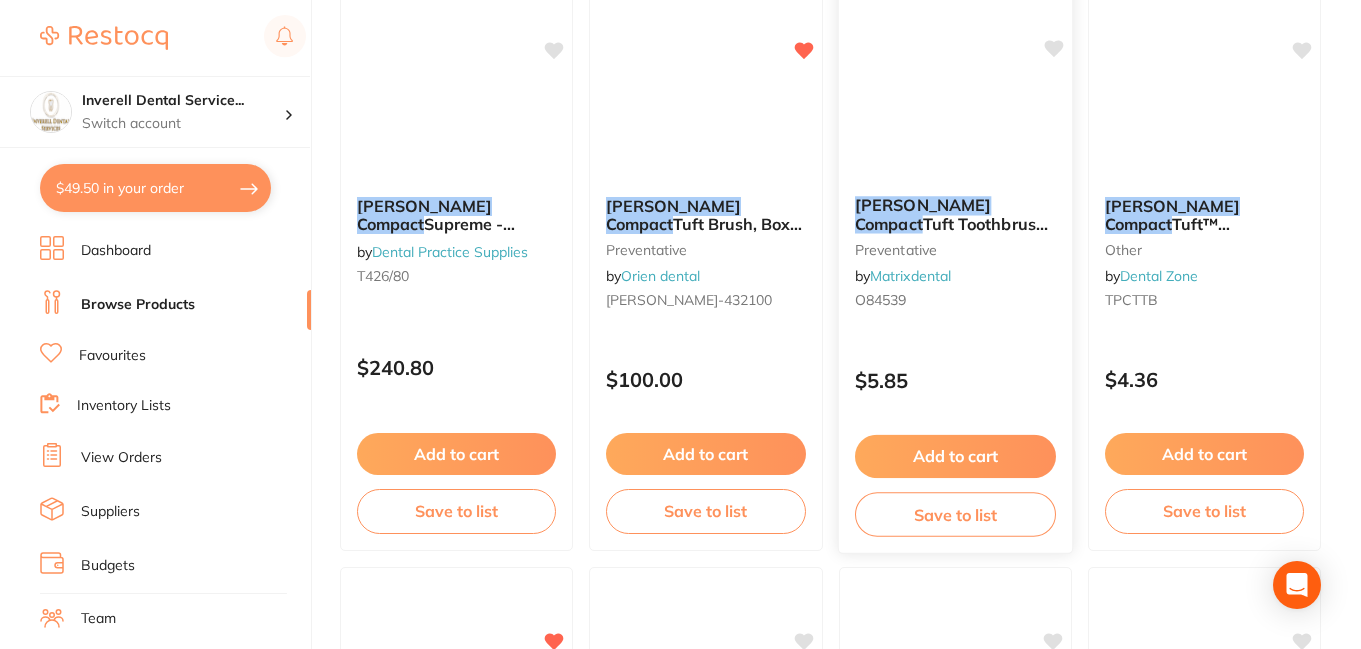scroll, scrollTop: 1500, scrollLeft: 0, axis: vertical 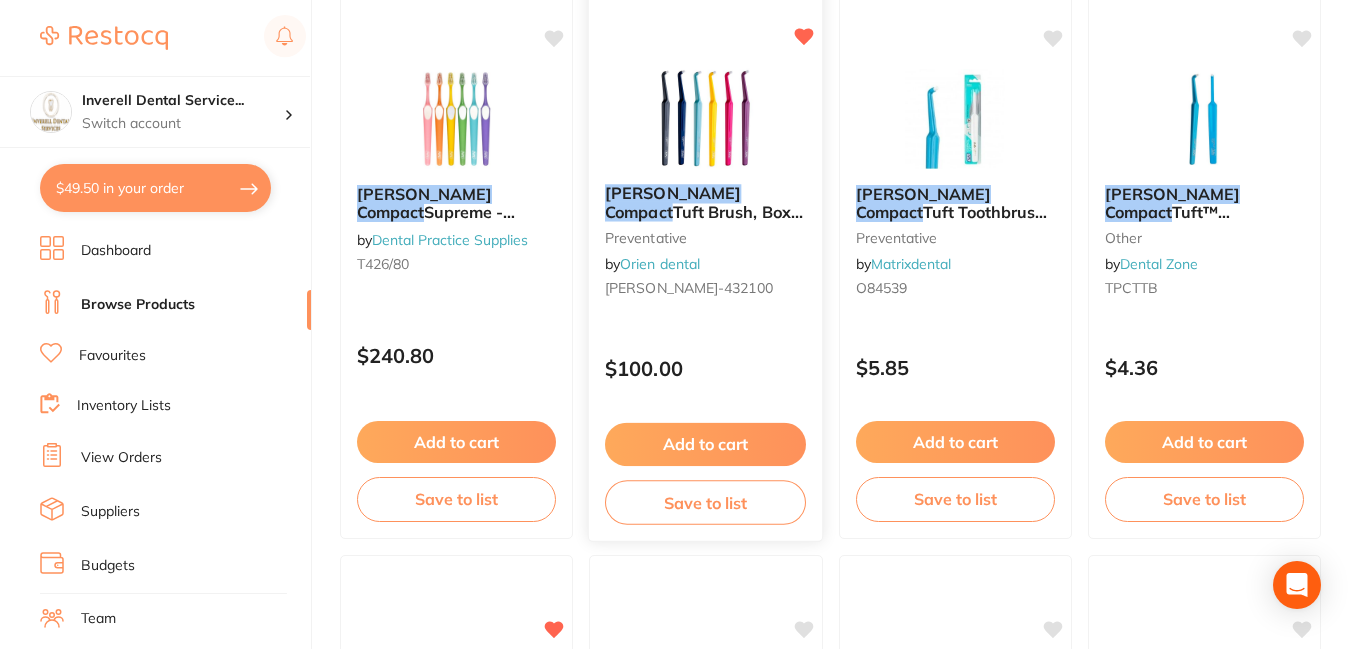 type on "Te Pe compact" 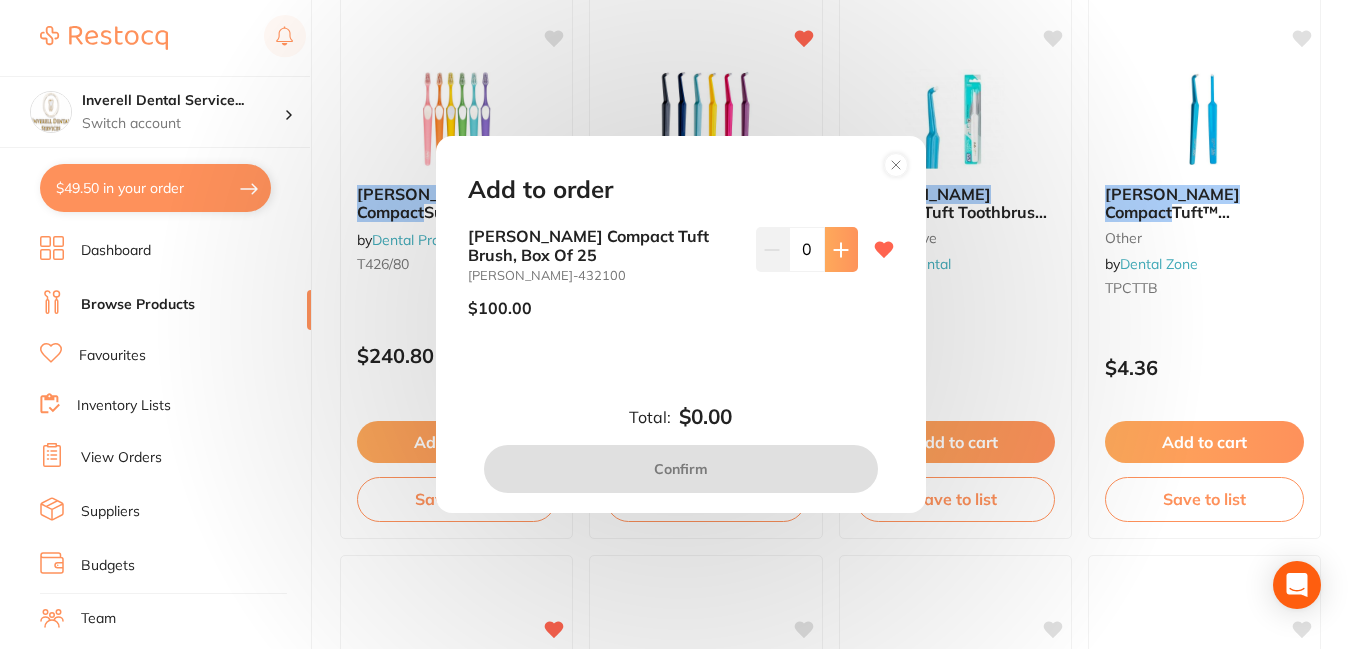 click 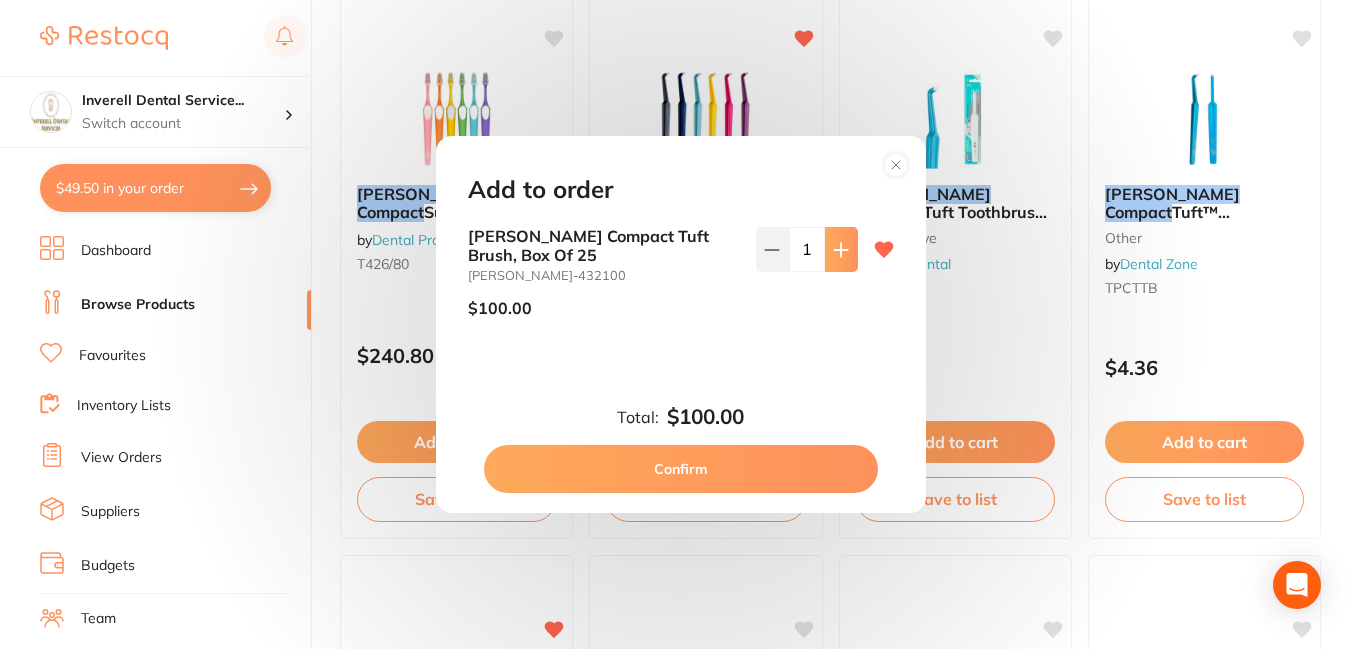 click 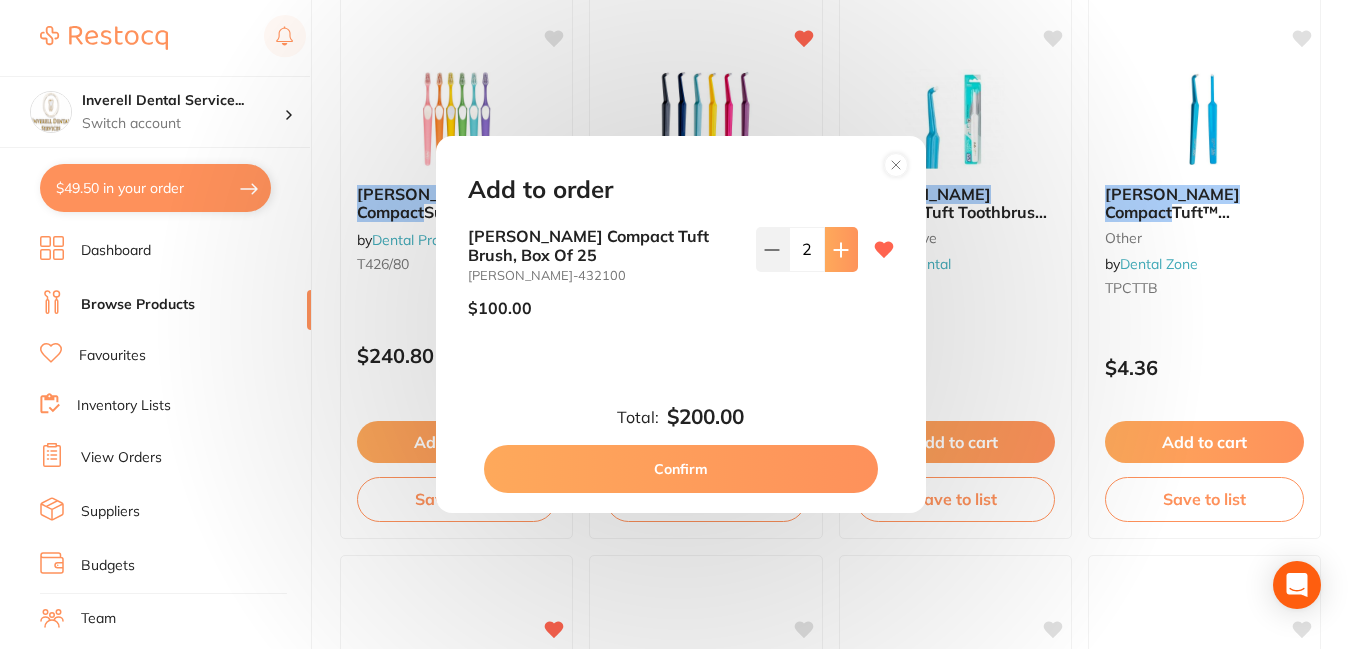 click 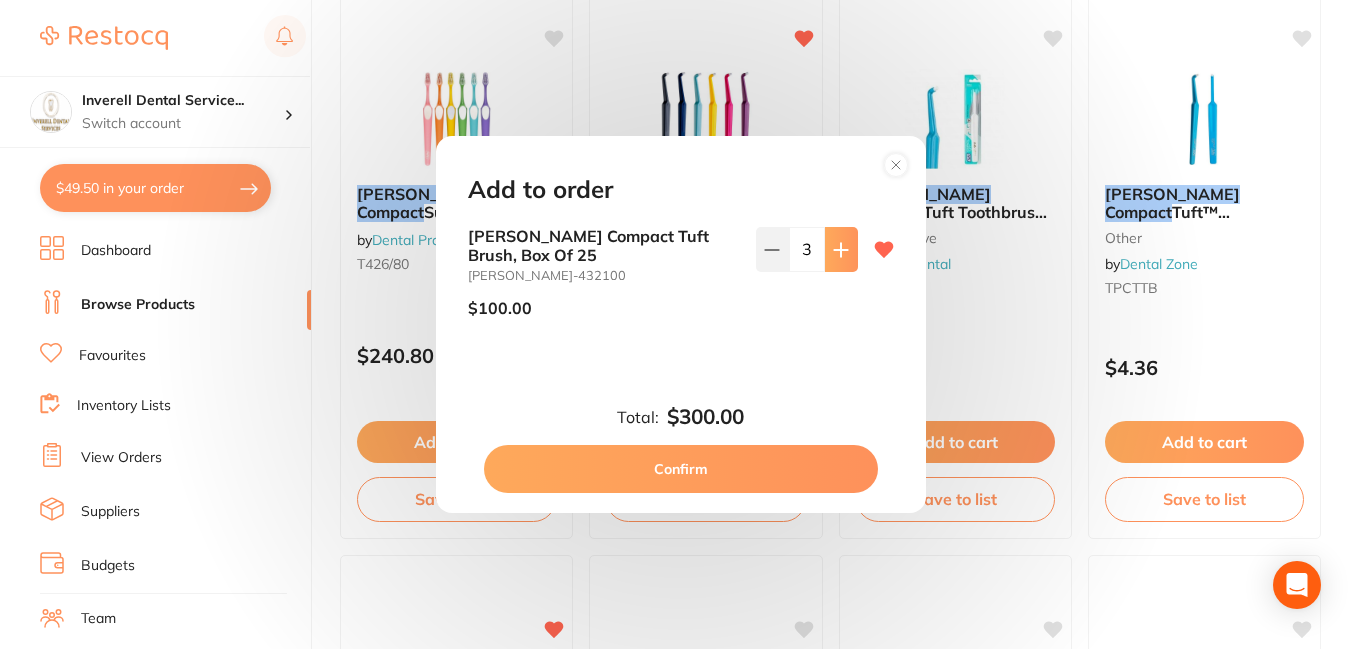 click 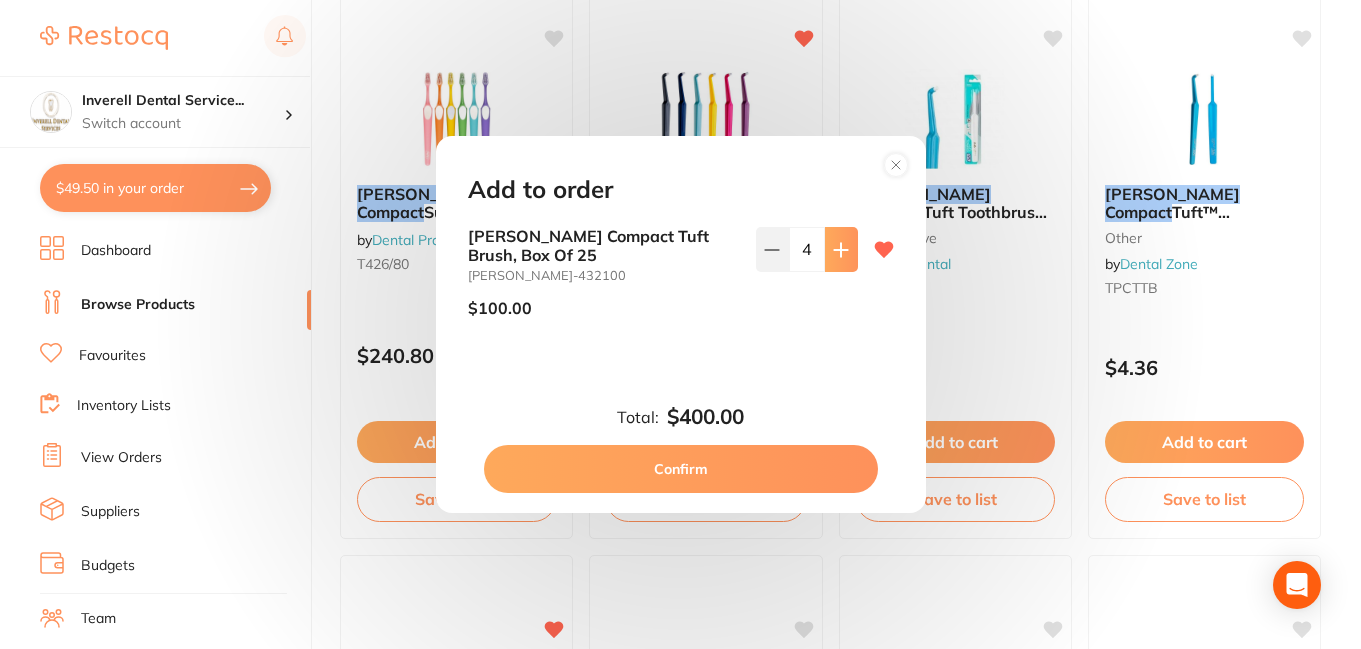 click 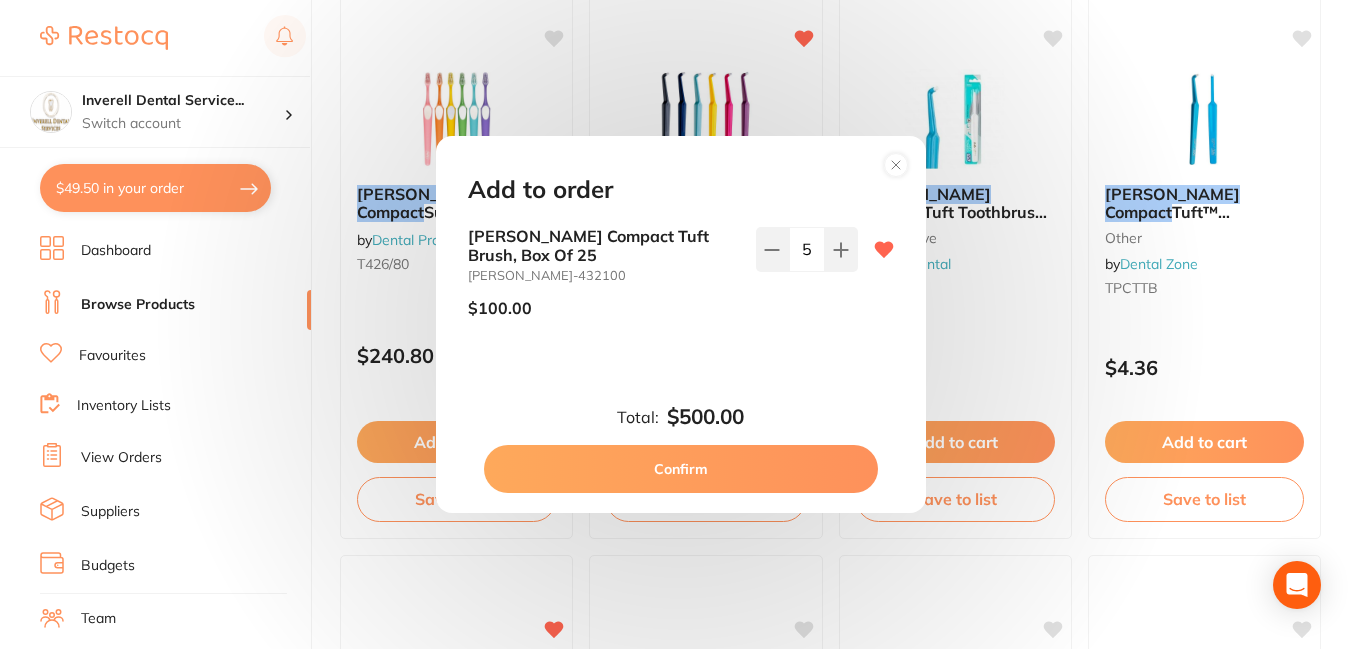 click on "Confirm" at bounding box center [681, 469] 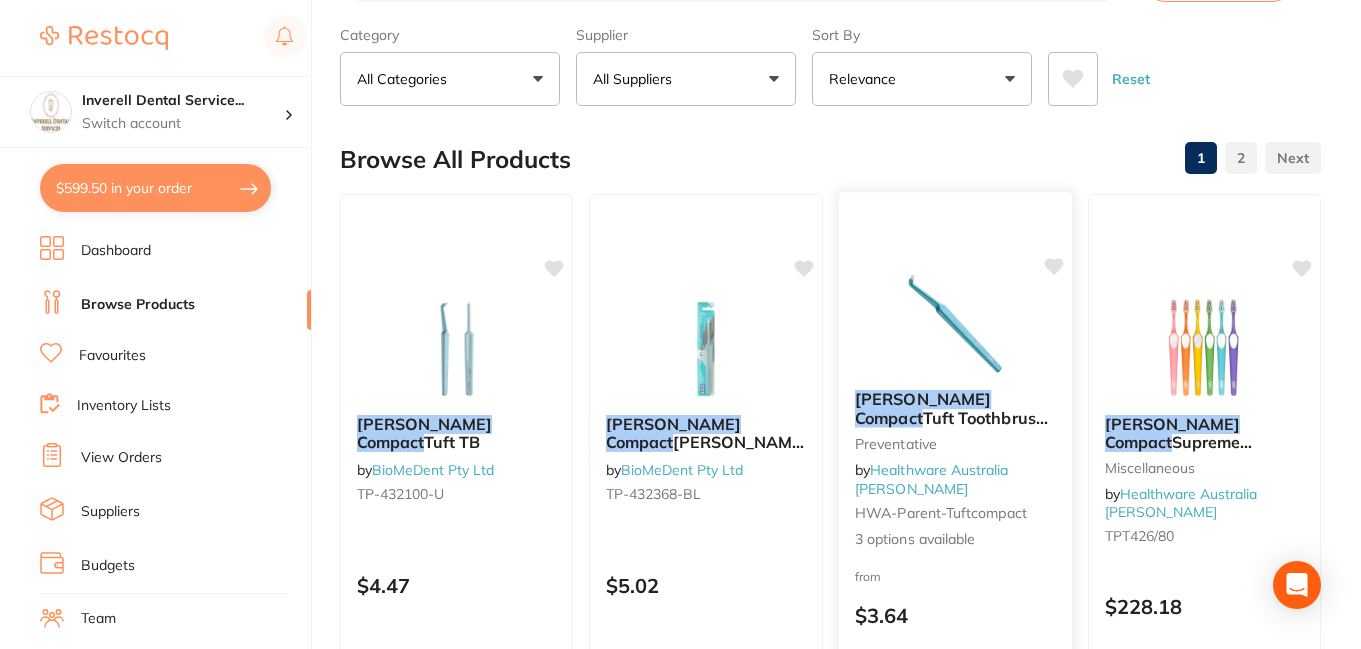 scroll, scrollTop: 300, scrollLeft: 0, axis: vertical 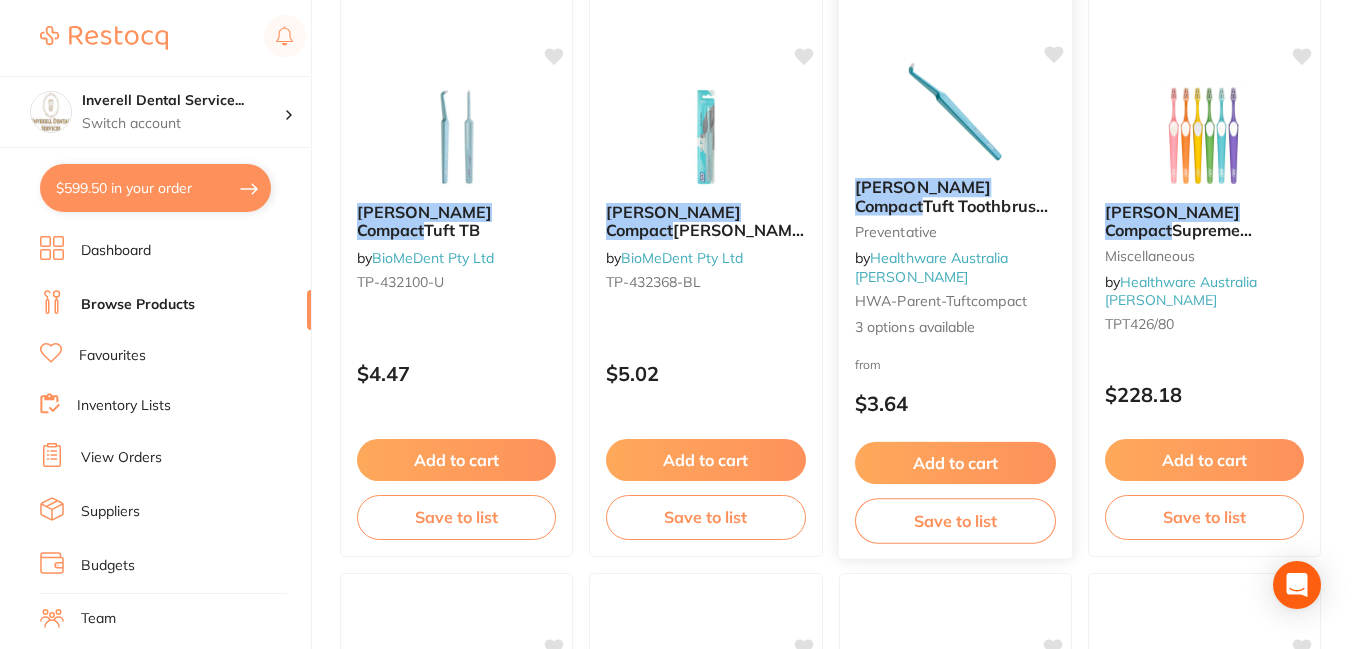 click on "3 options available" at bounding box center (955, 327) 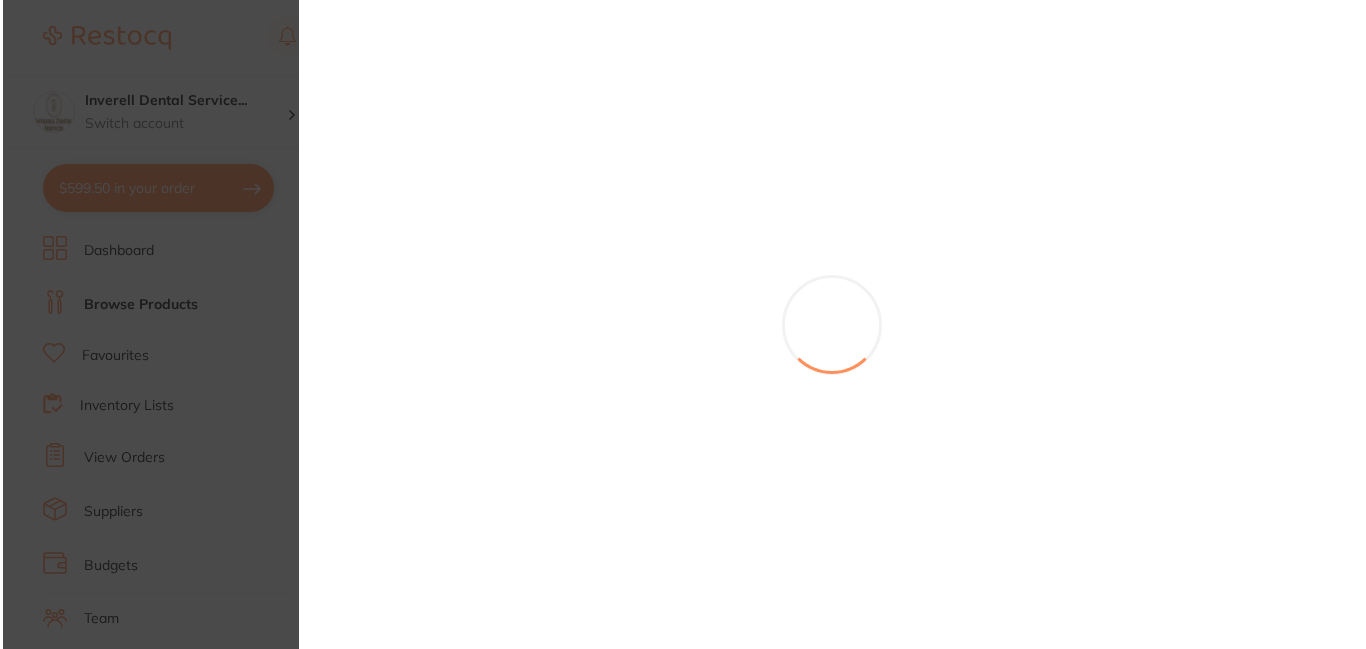 scroll, scrollTop: 0, scrollLeft: 0, axis: both 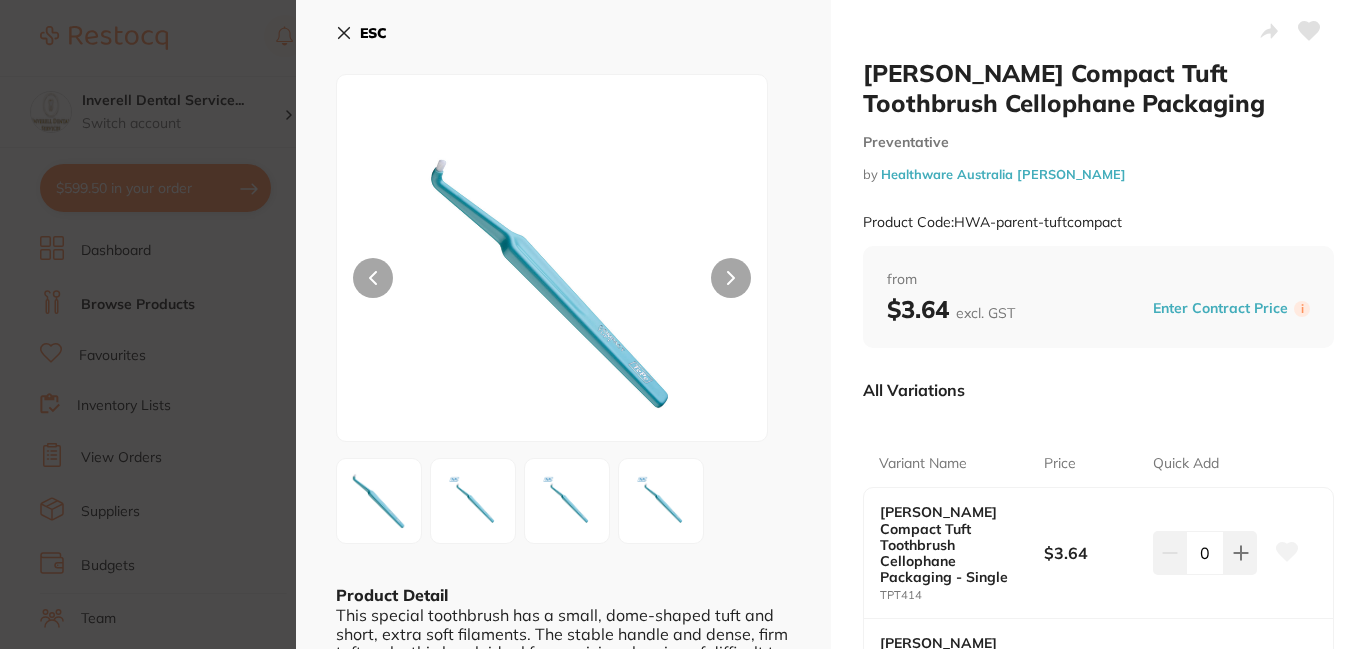 click 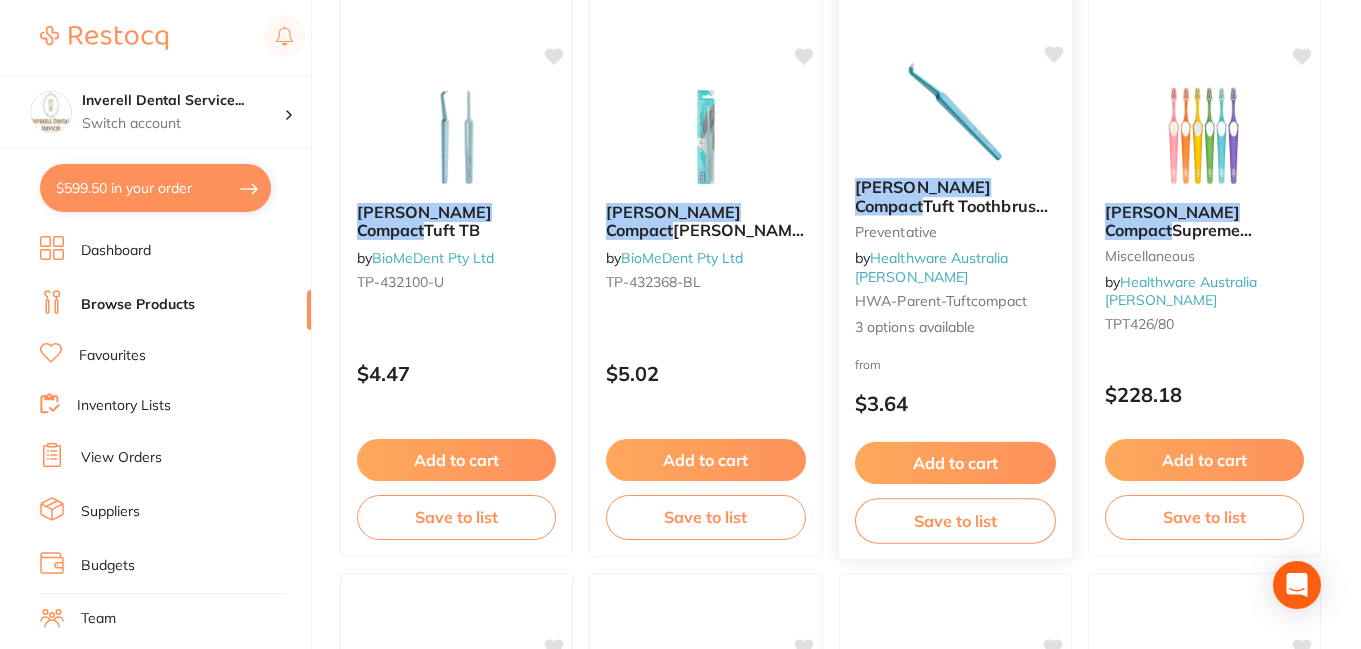 scroll, scrollTop: 0, scrollLeft: 0, axis: both 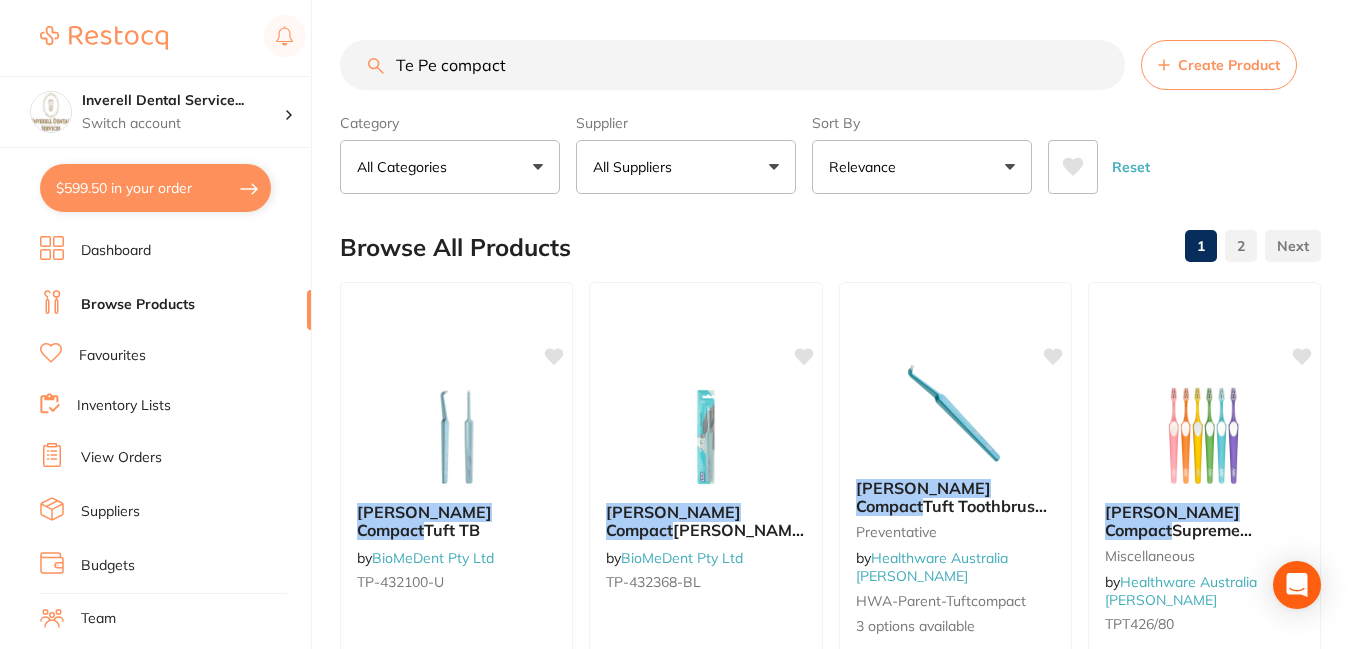 click on "Te Pe compact" at bounding box center [732, 65] 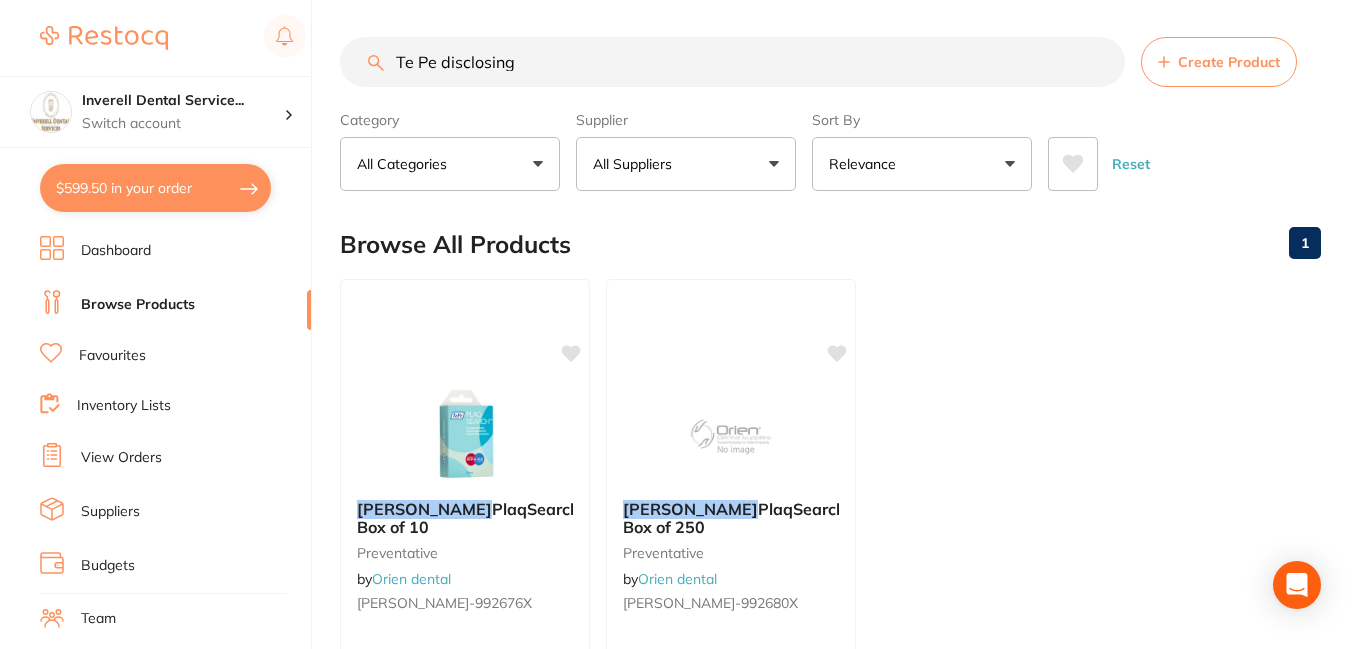 scroll, scrollTop: 0, scrollLeft: 0, axis: both 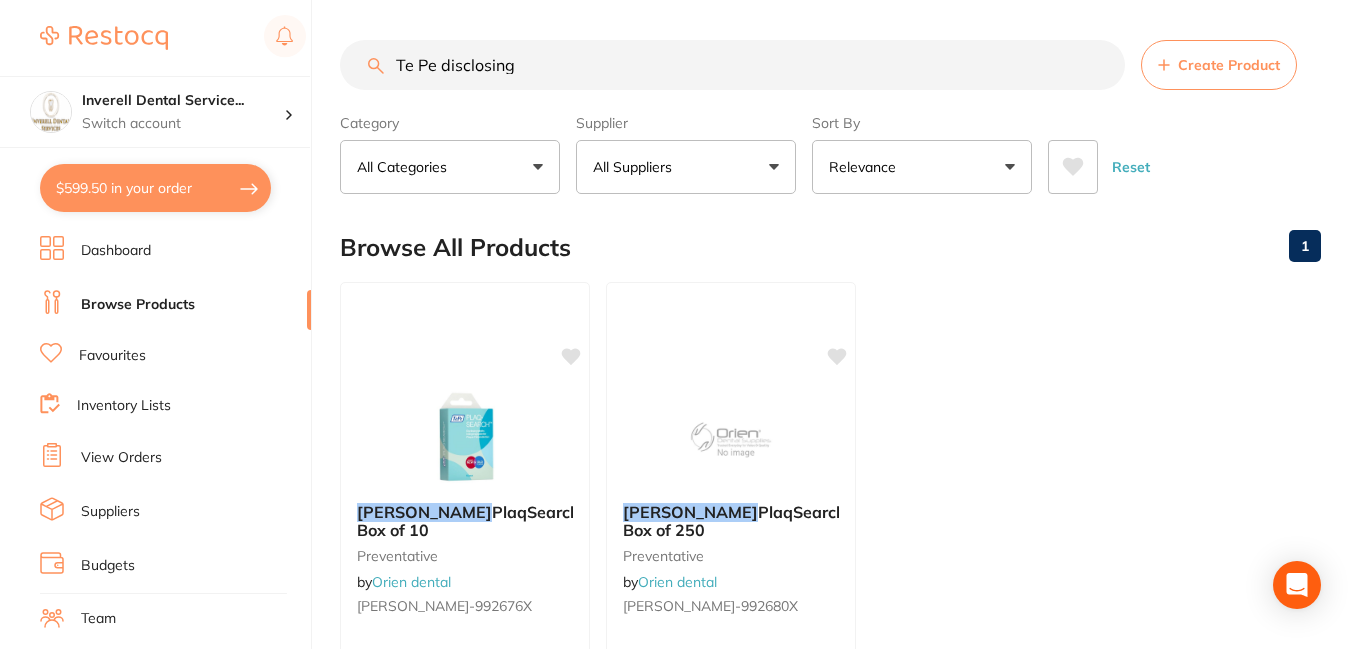 click on "All Suppliers" at bounding box center (686, 167) 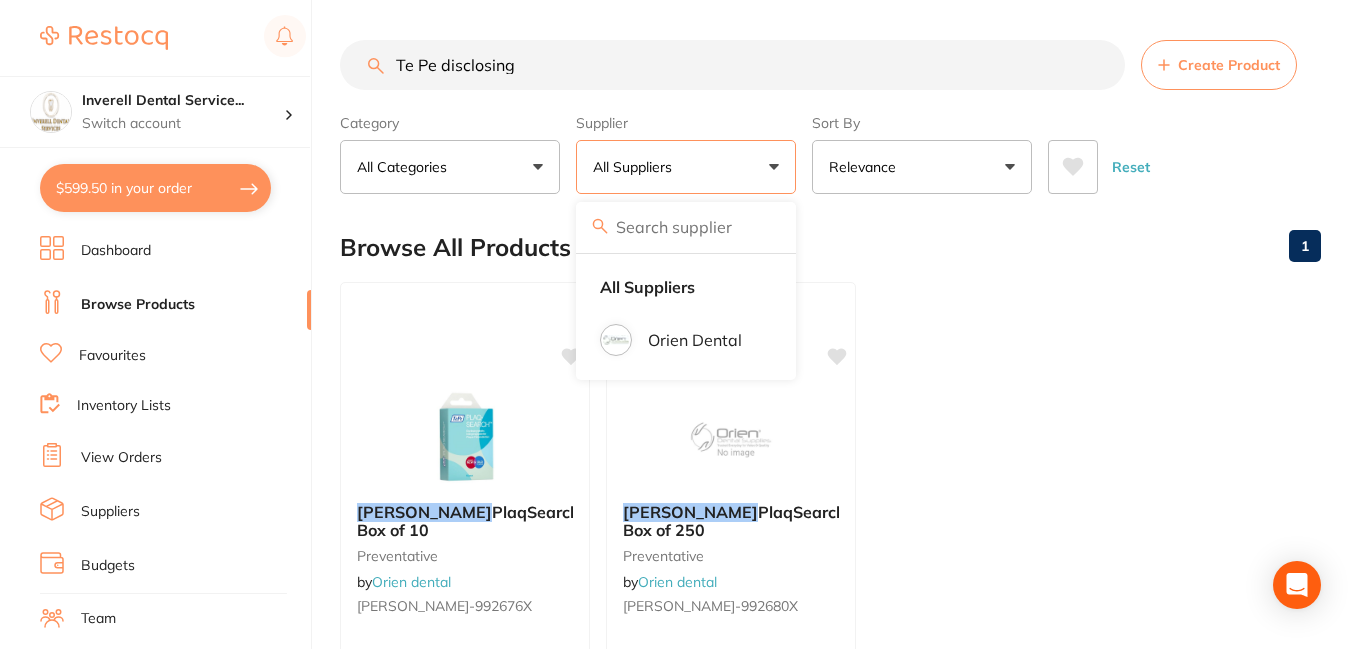 click on "Te Pe disclosing" at bounding box center (732, 65) 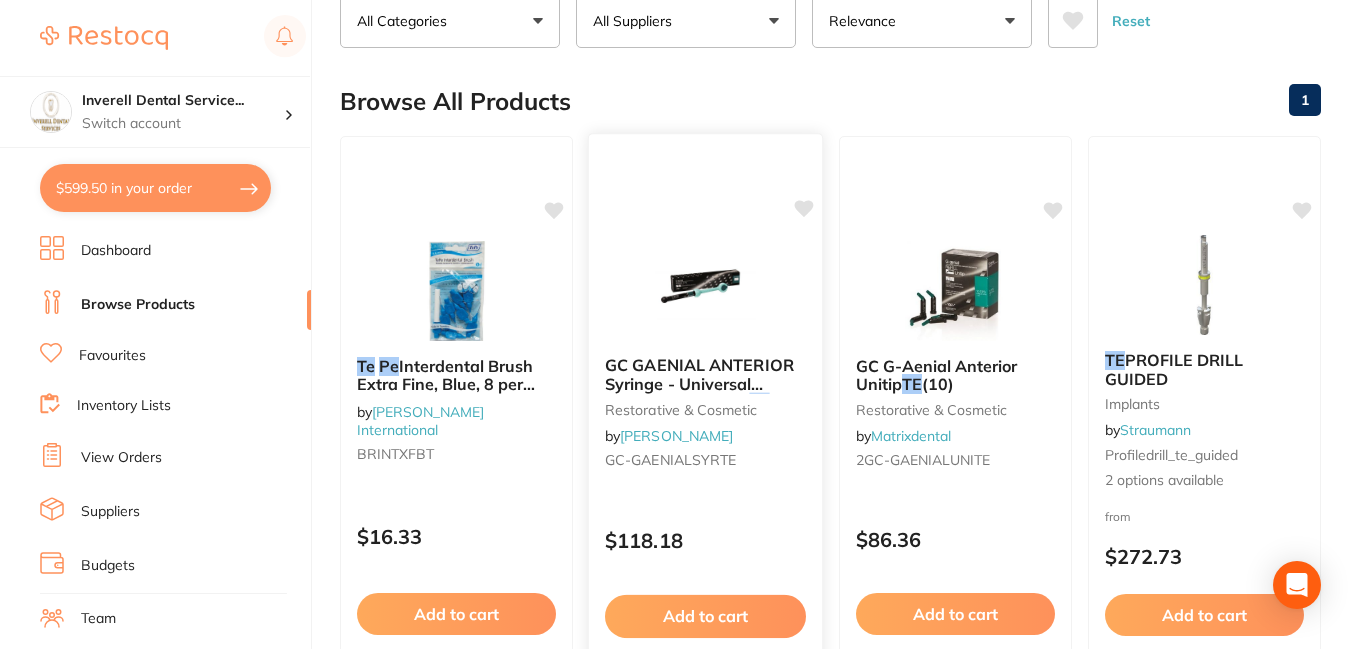 scroll, scrollTop: 0, scrollLeft: 0, axis: both 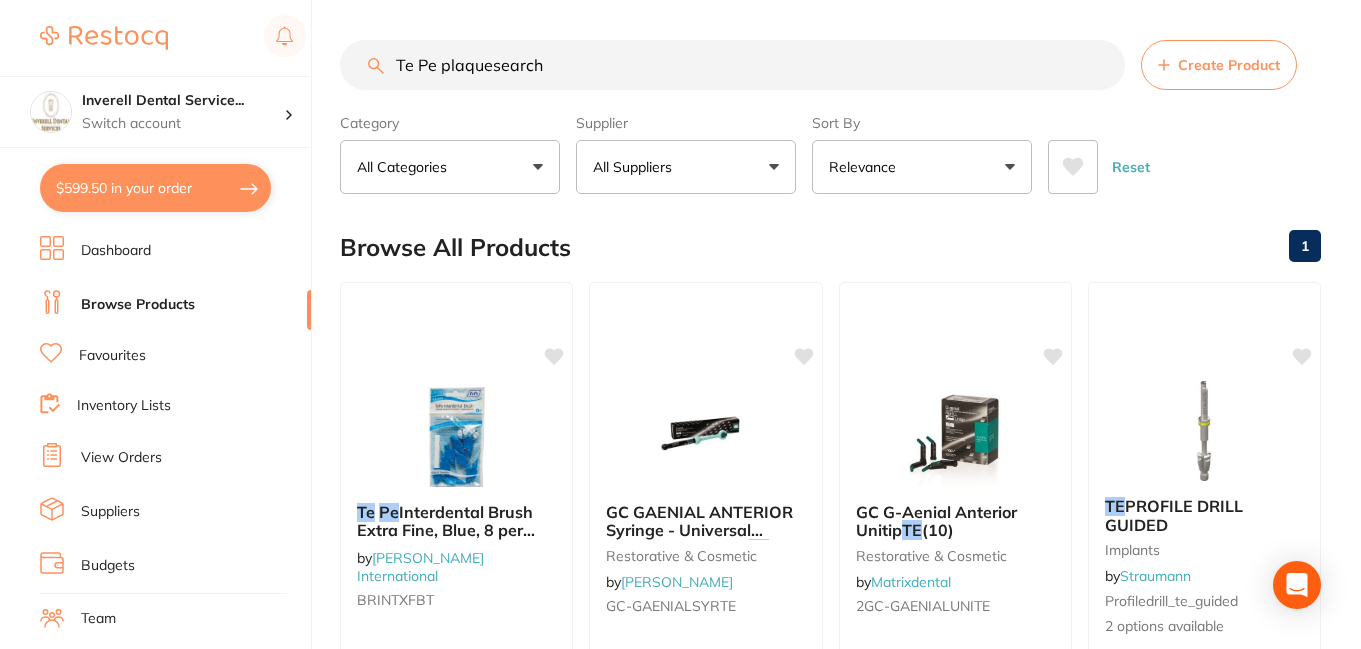 drag, startPoint x: 489, startPoint y: 64, endPoint x: 502, endPoint y: 64, distance: 13 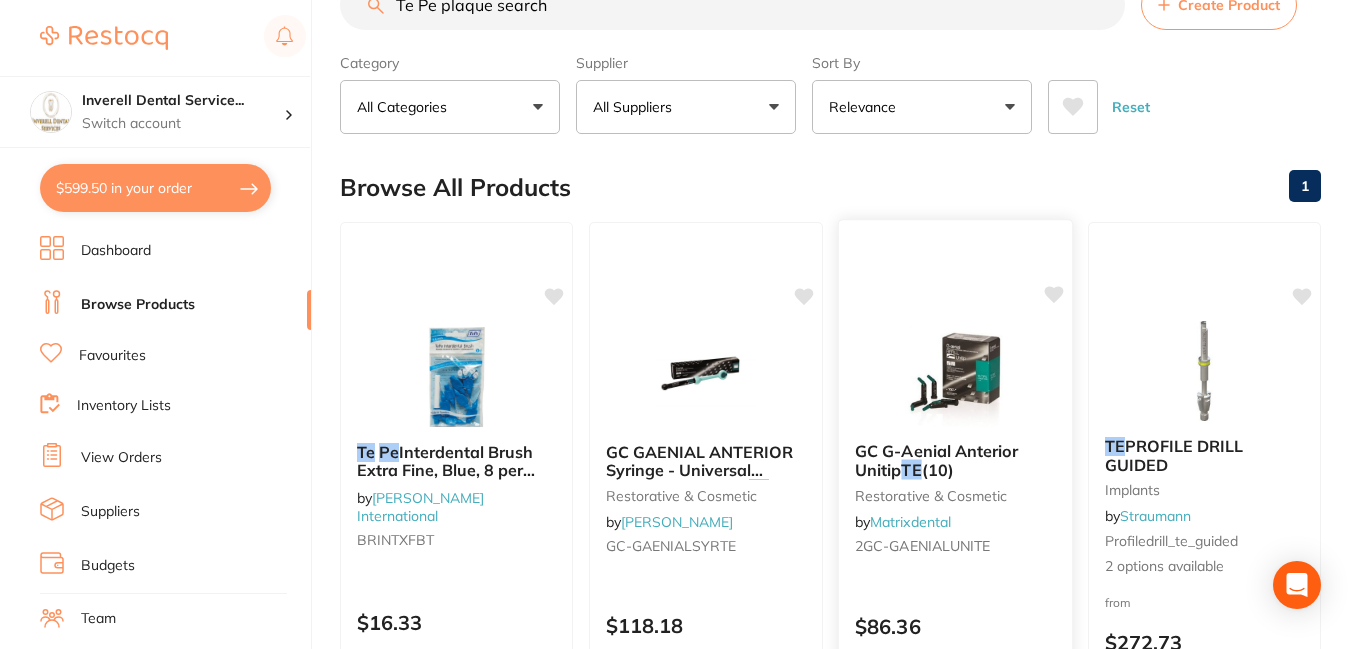 scroll, scrollTop: 0, scrollLeft: 0, axis: both 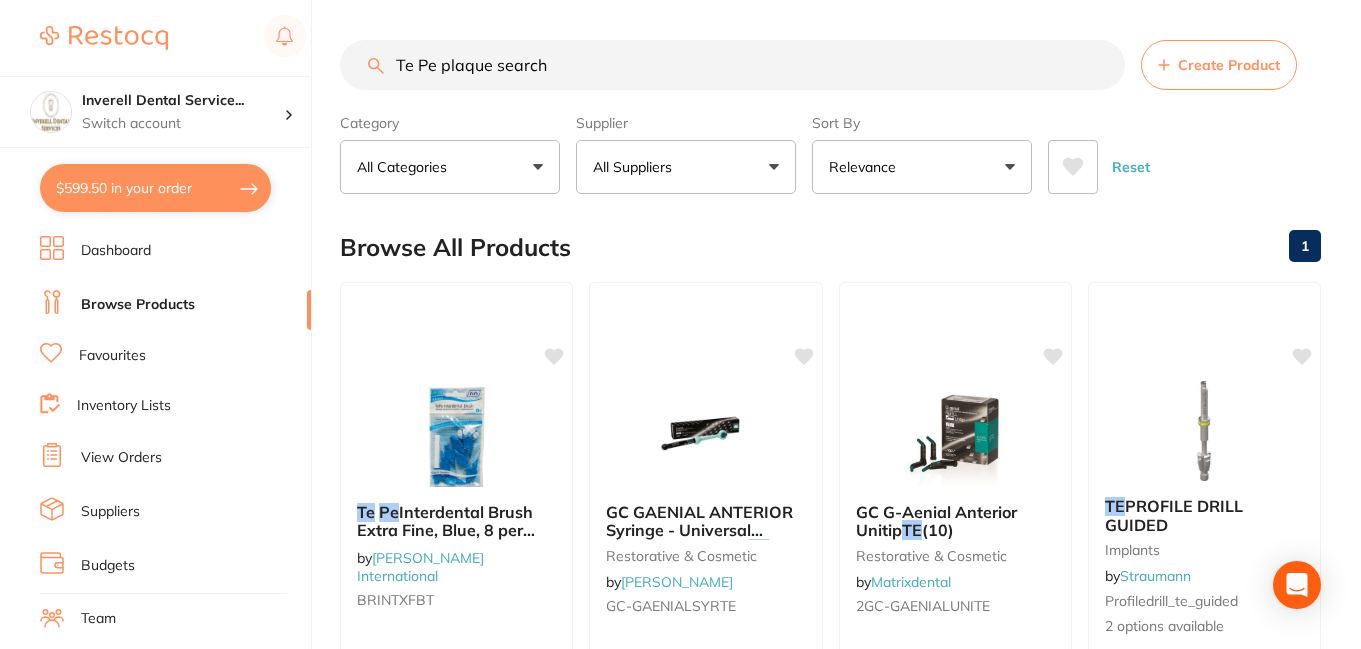 click on "Te Pe plaque search" at bounding box center (732, 65) 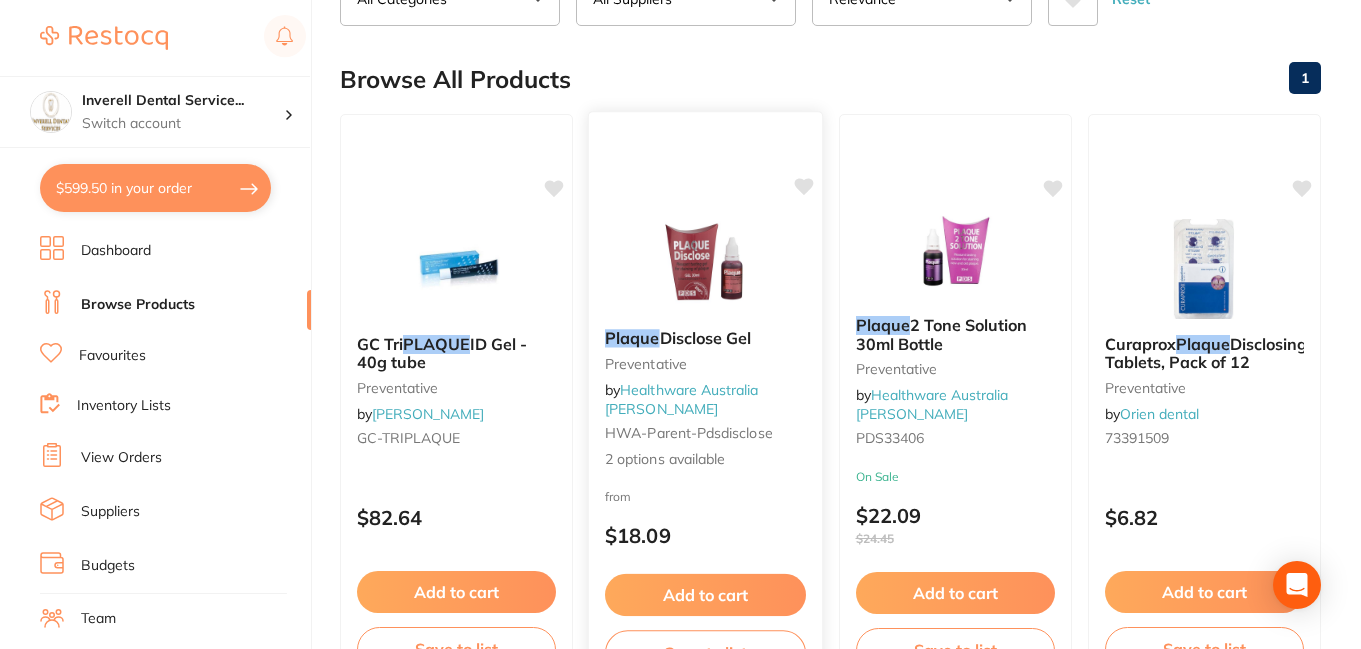 scroll, scrollTop: 0, scrollLeft: 0, axis: both 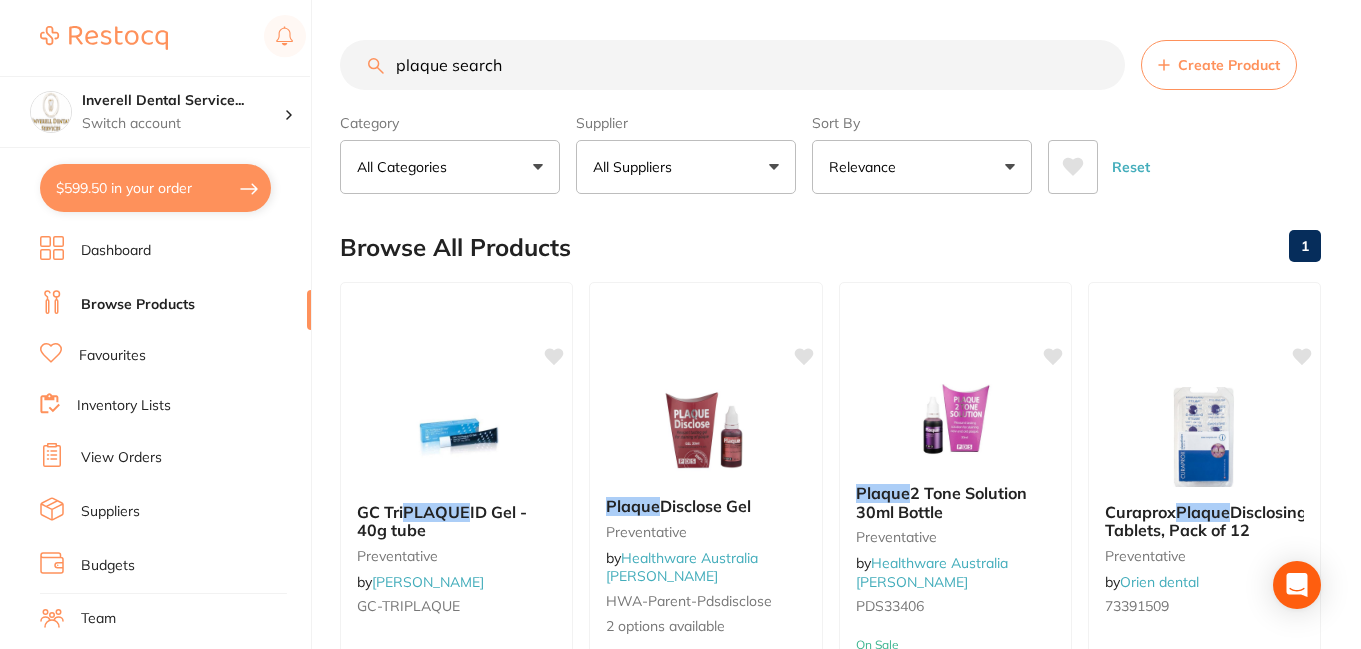 drag, startPoint x: 525, startPoint y: 65, endPoint x: 361, endPoint y: 70, distance: 164.0762 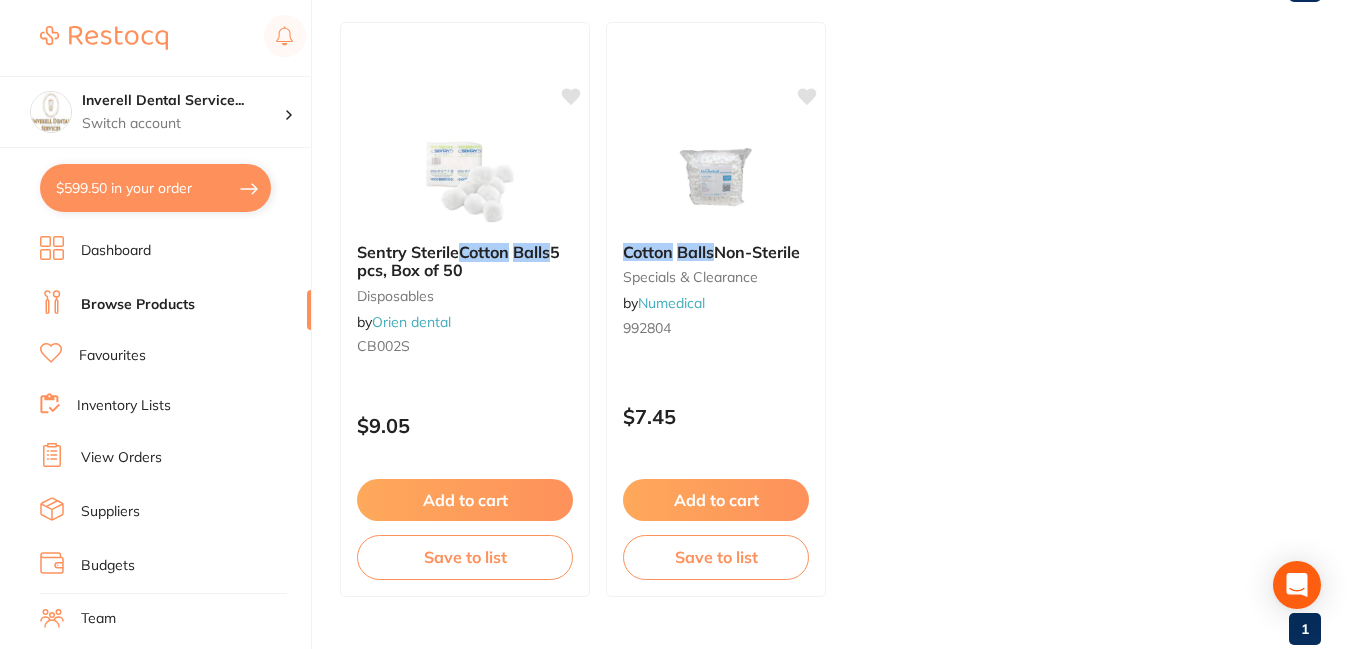 scroll, scrollTop: 312, scrollLeft: 0, axis: vertical 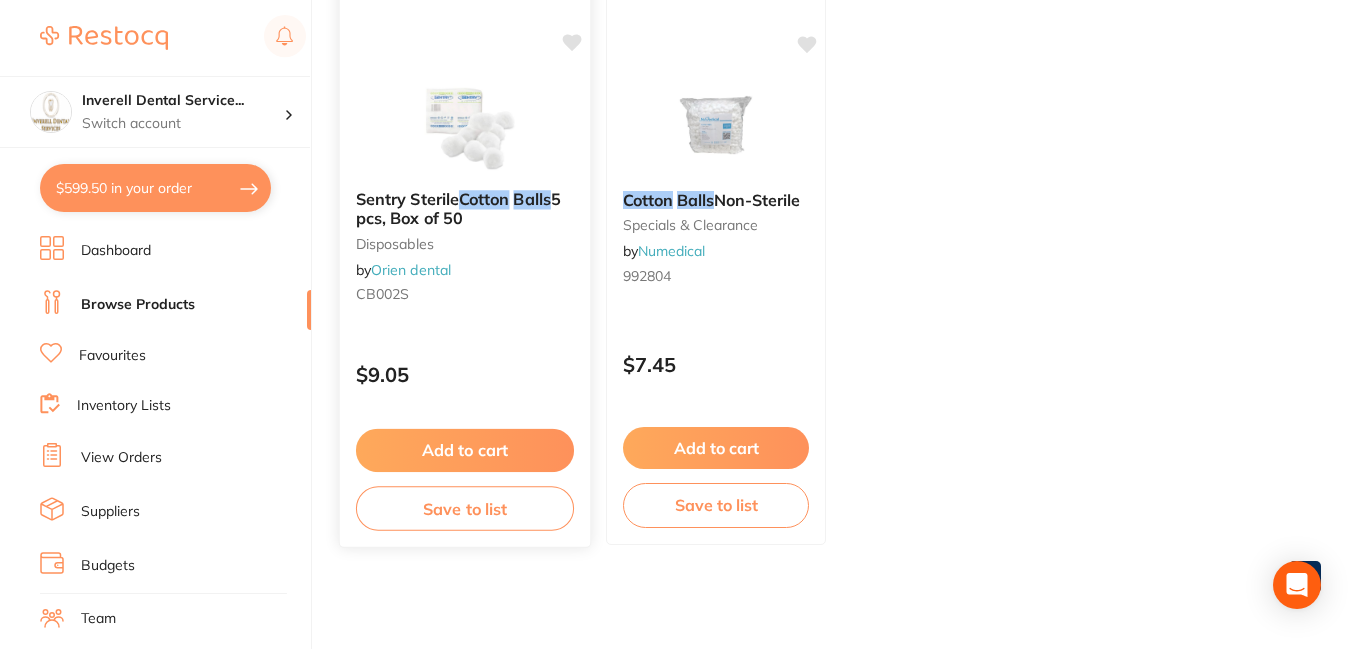 click on "Cotton" at bounding box center [484, 199] 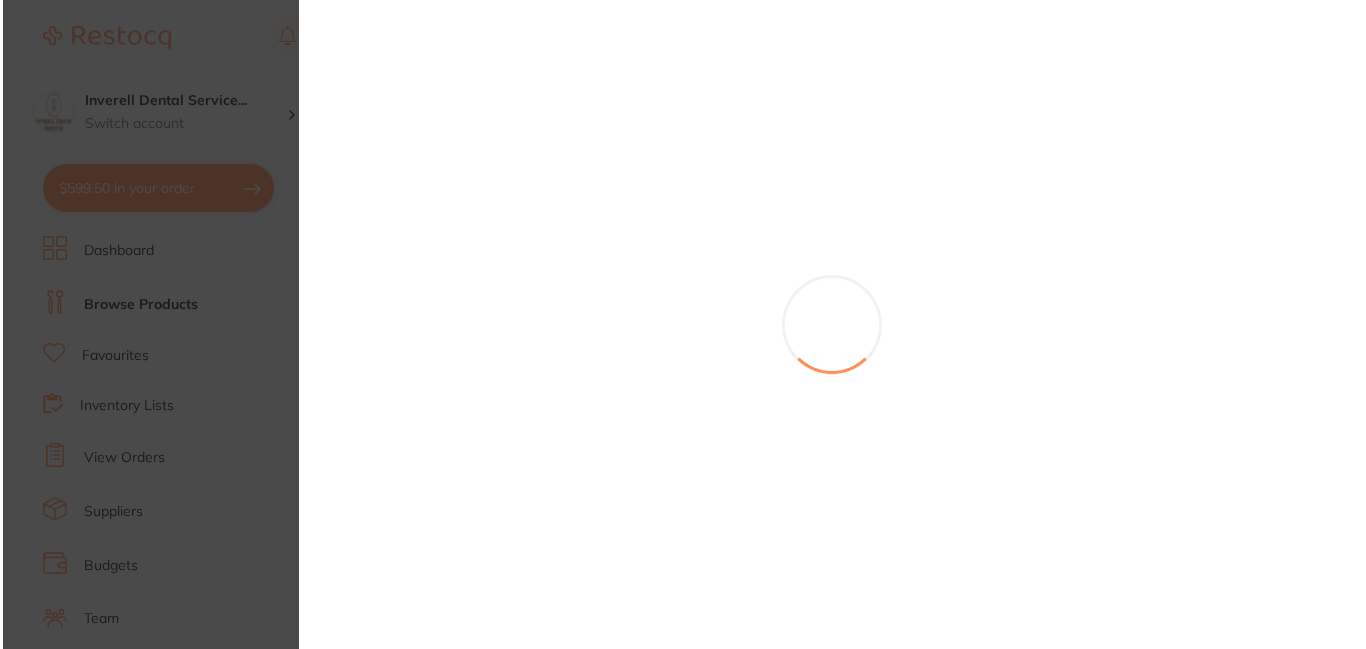 scroll, scrollTop: 0, scrollLeft: 0, axis: both 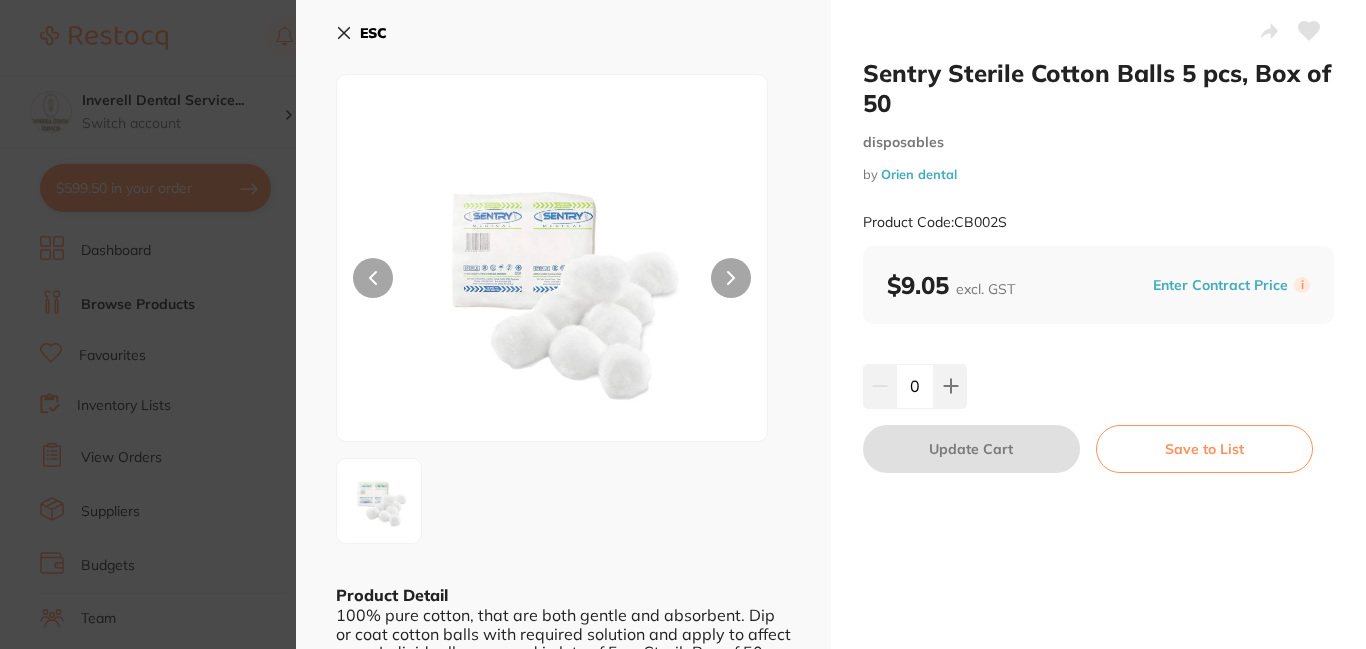 click 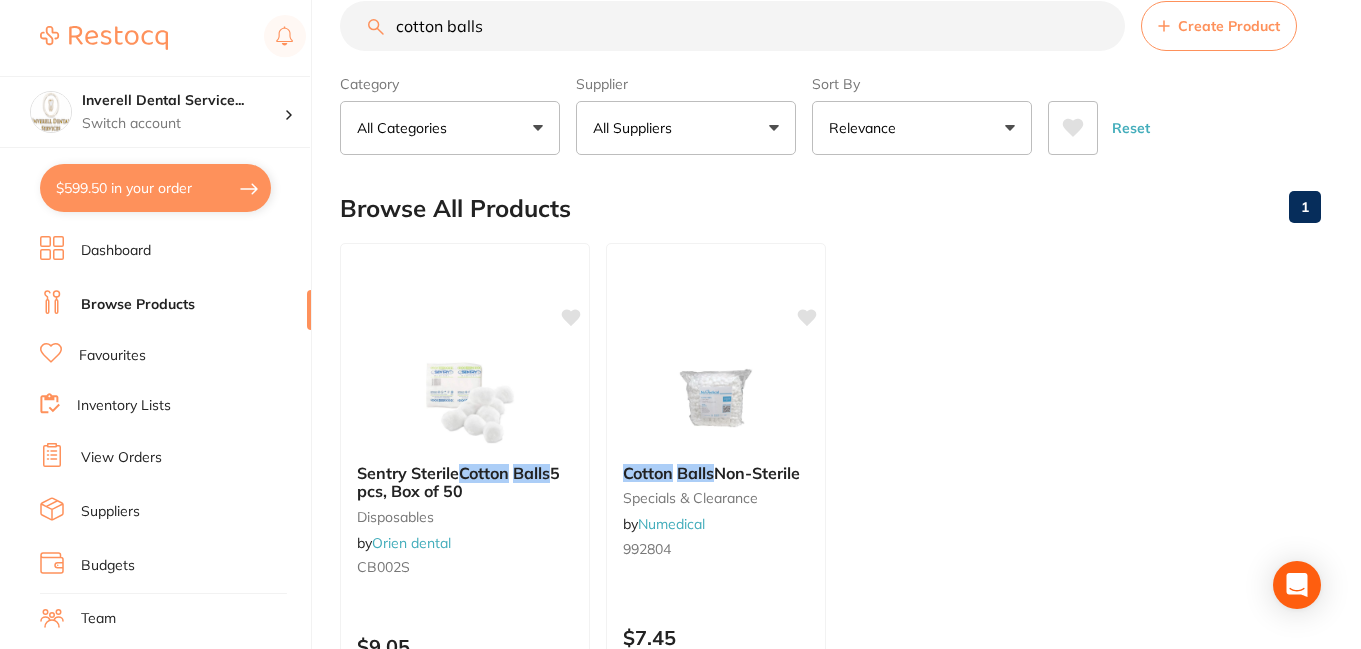 scroll, scrollTop: 0, scrollLeft: 0, axis: both 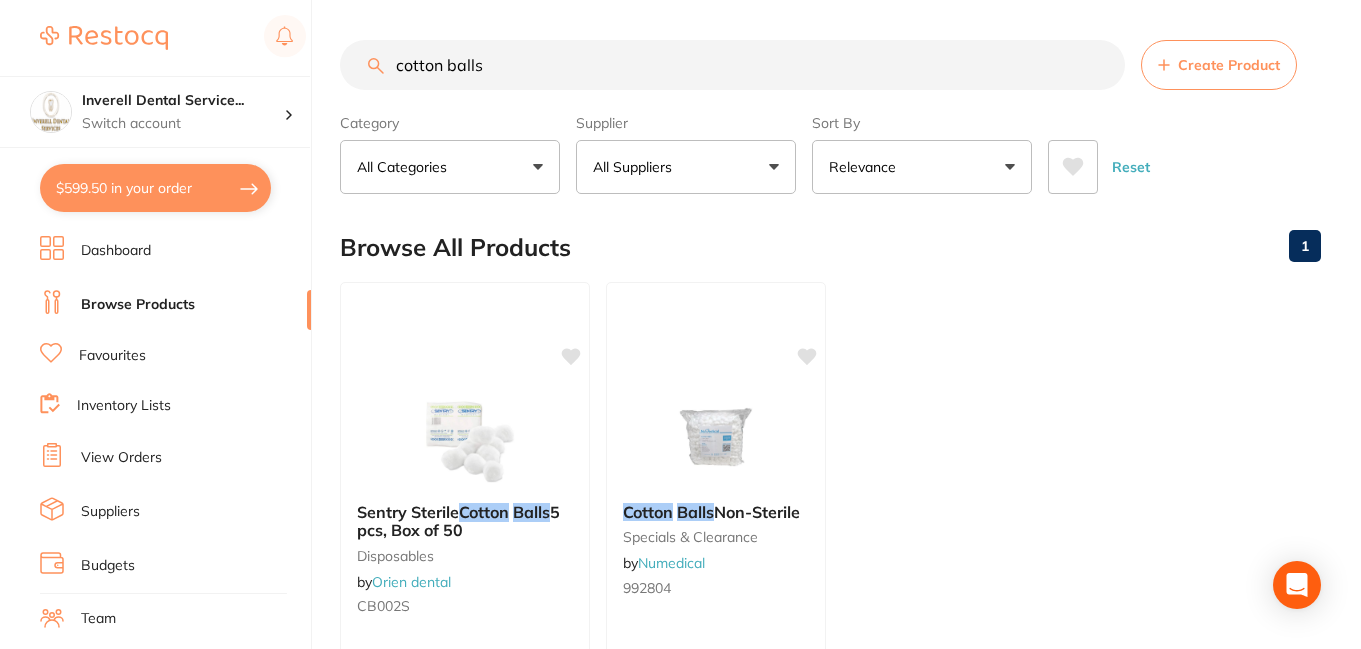click on "cotton balls" at bounding box center (732, 65) 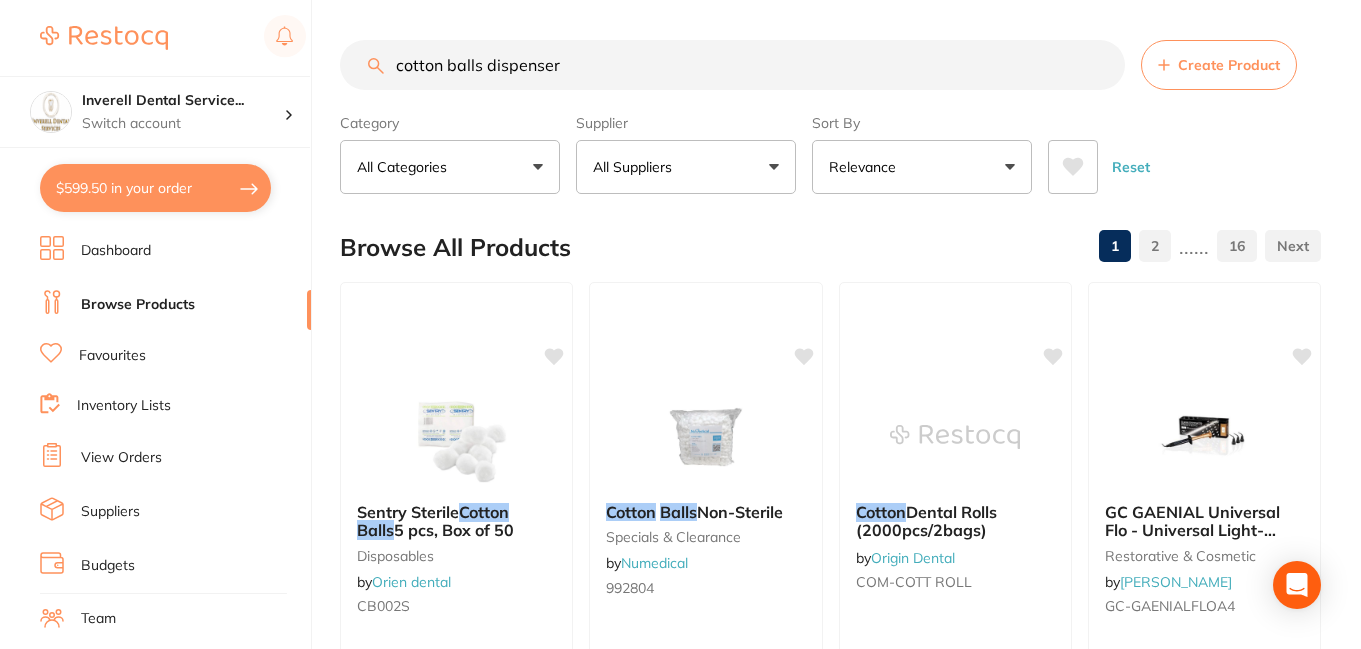 scroll, scrollTop: 1, scrollLeft: 0, axis: vertical 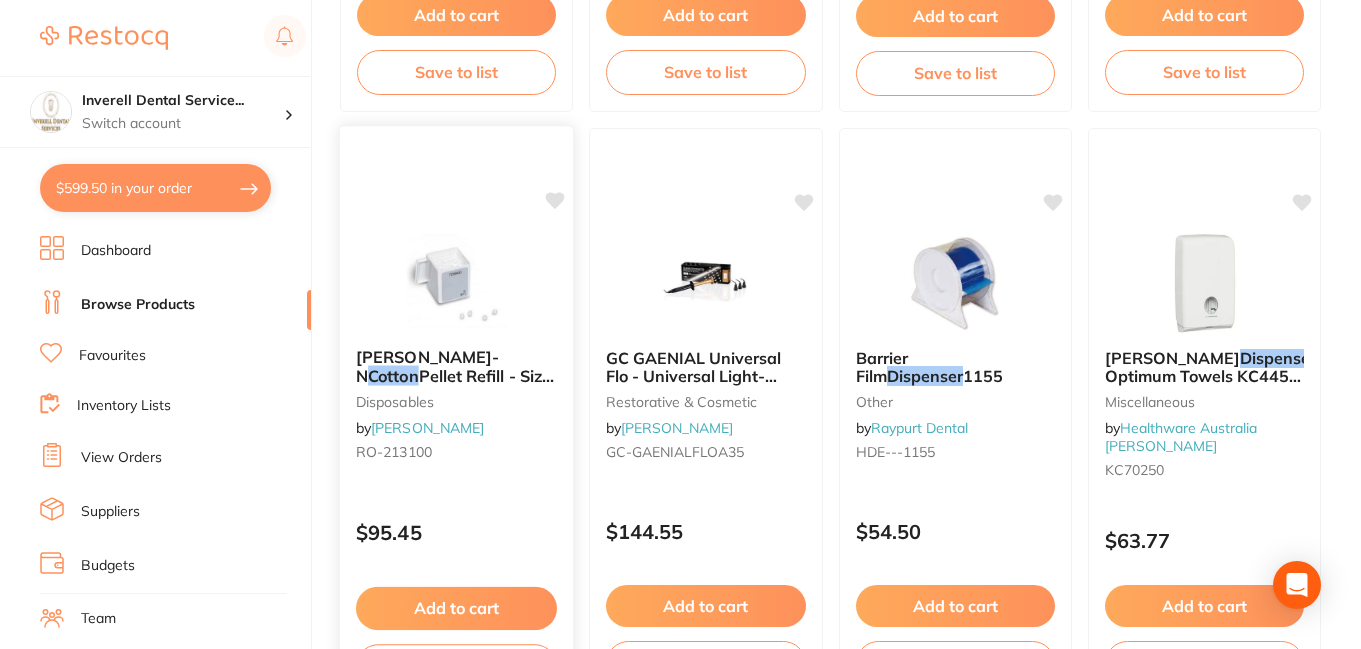 type on "cotton balls dispenser" 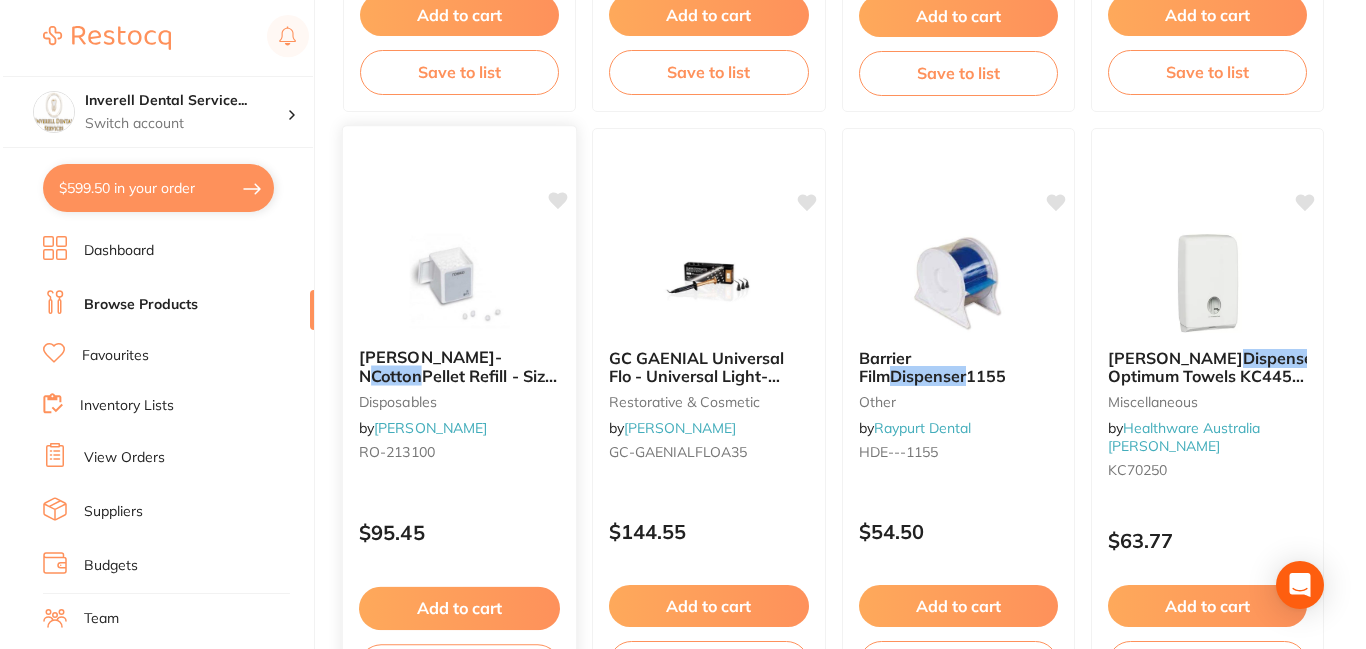 scroll, scrollTop: 0, scrollLeft: 0, axis: both 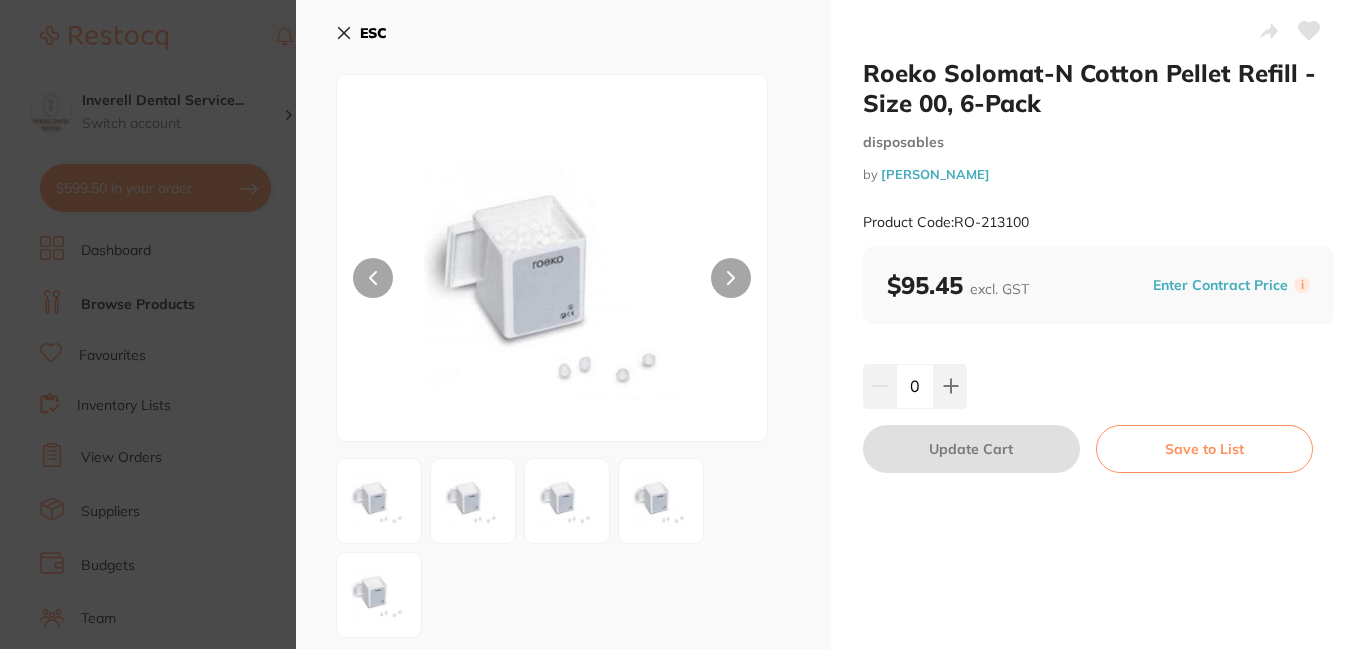 click 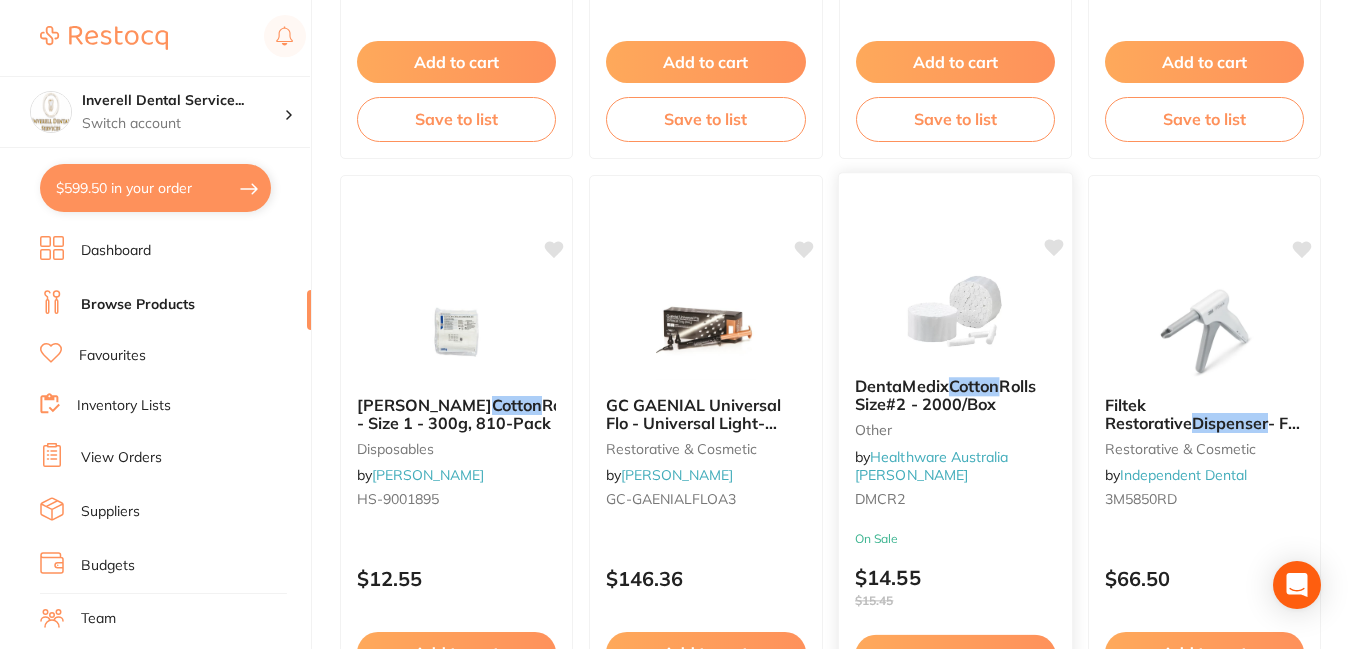 scroll, scrollTop: 1200, scrollLeft: 0, axis: vertical 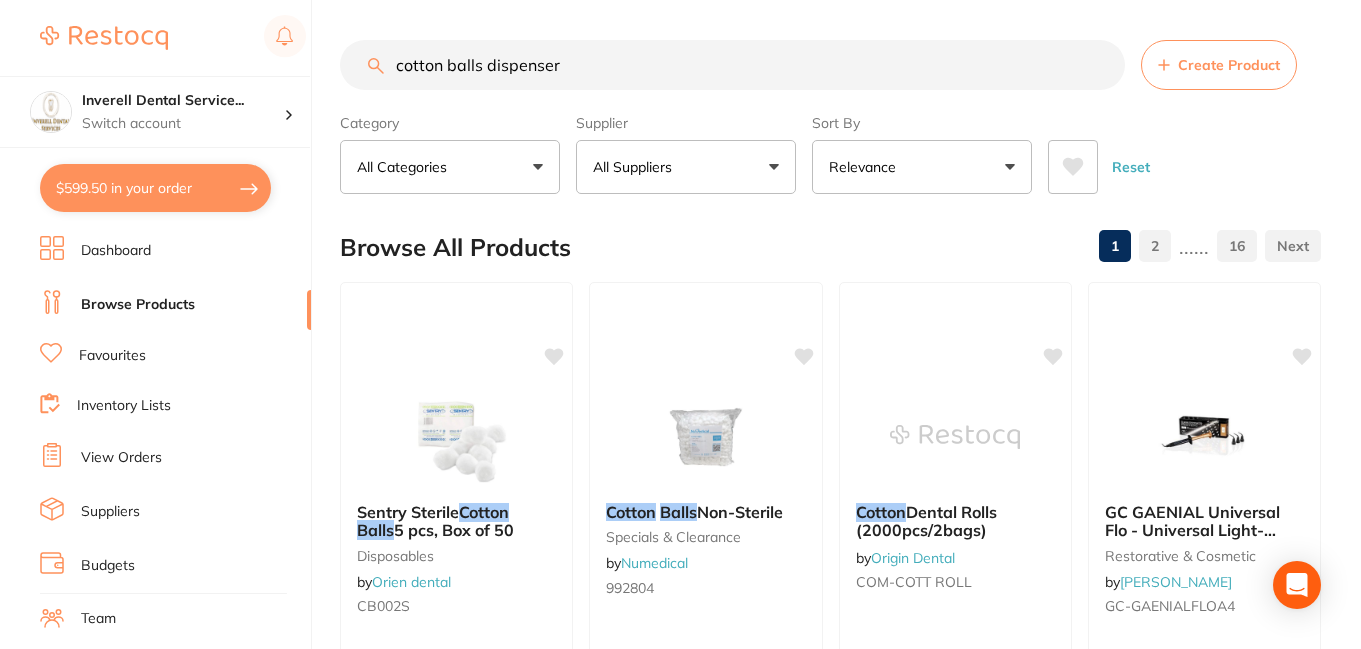click on "cotton balls dispenser" at bounding box center [732, 65] 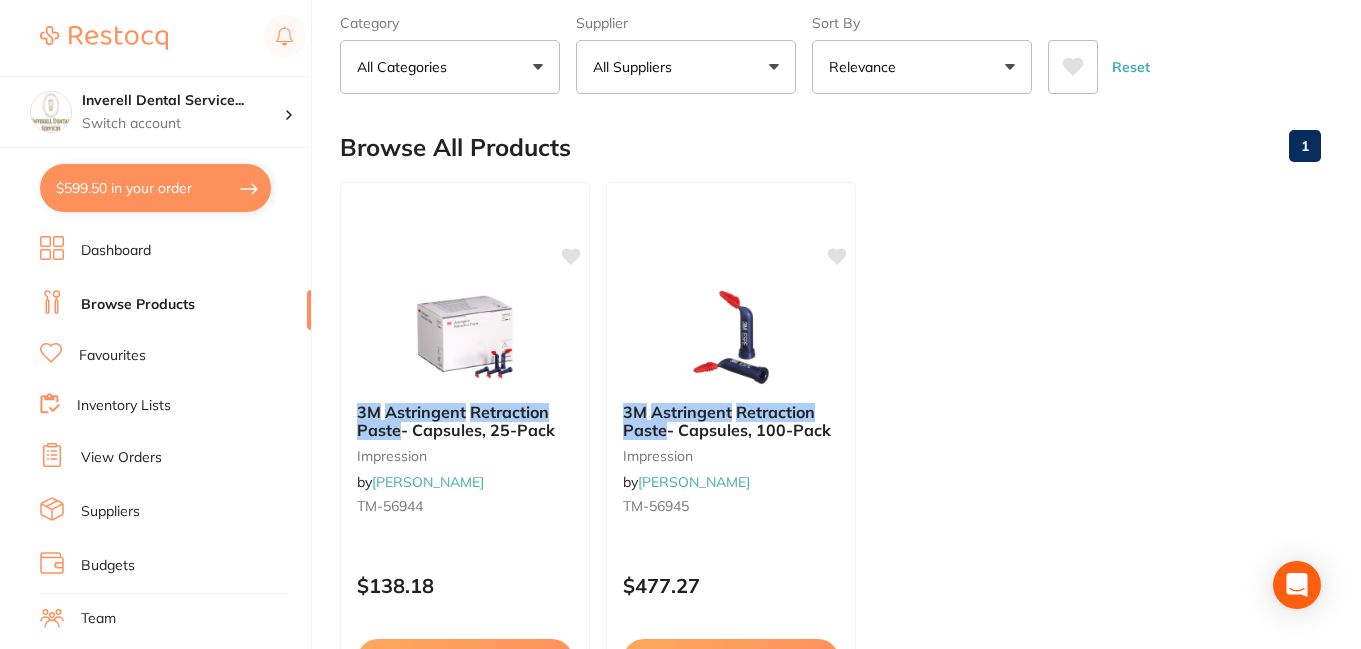 scroll, scrollTop: 200, scrollLeft: 0, axis: vertical 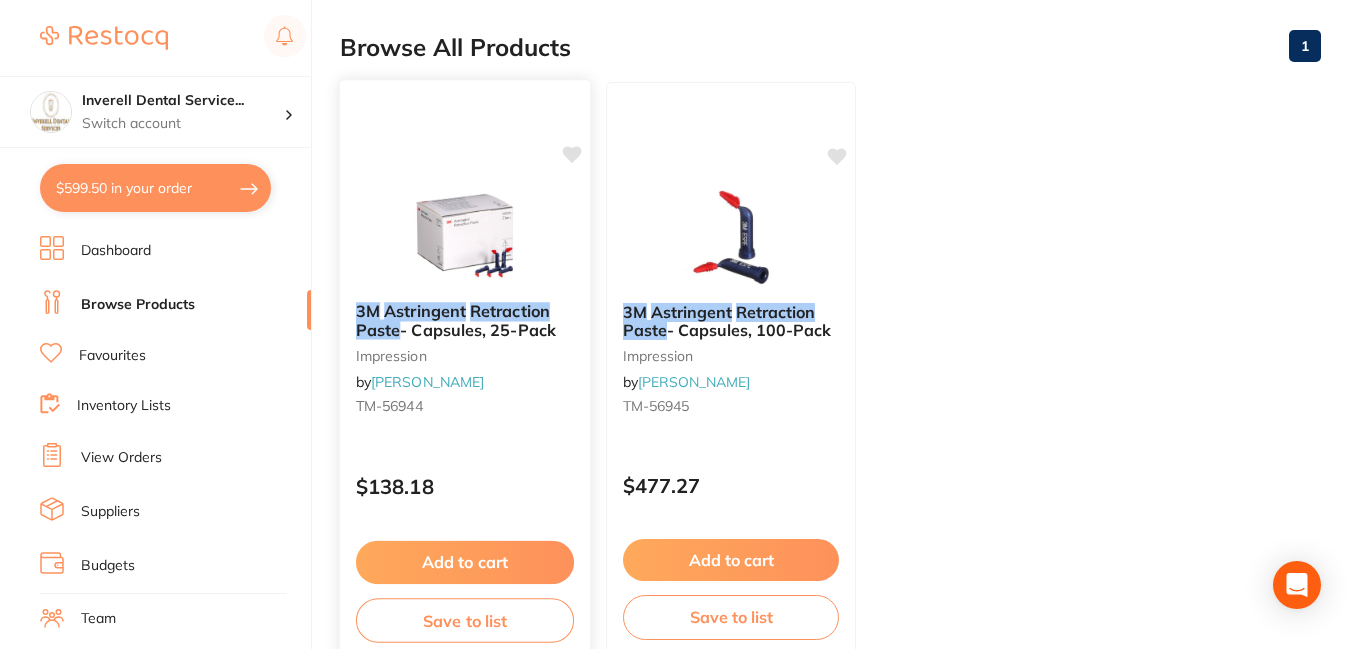 type on "3m Astringent retraction paste" 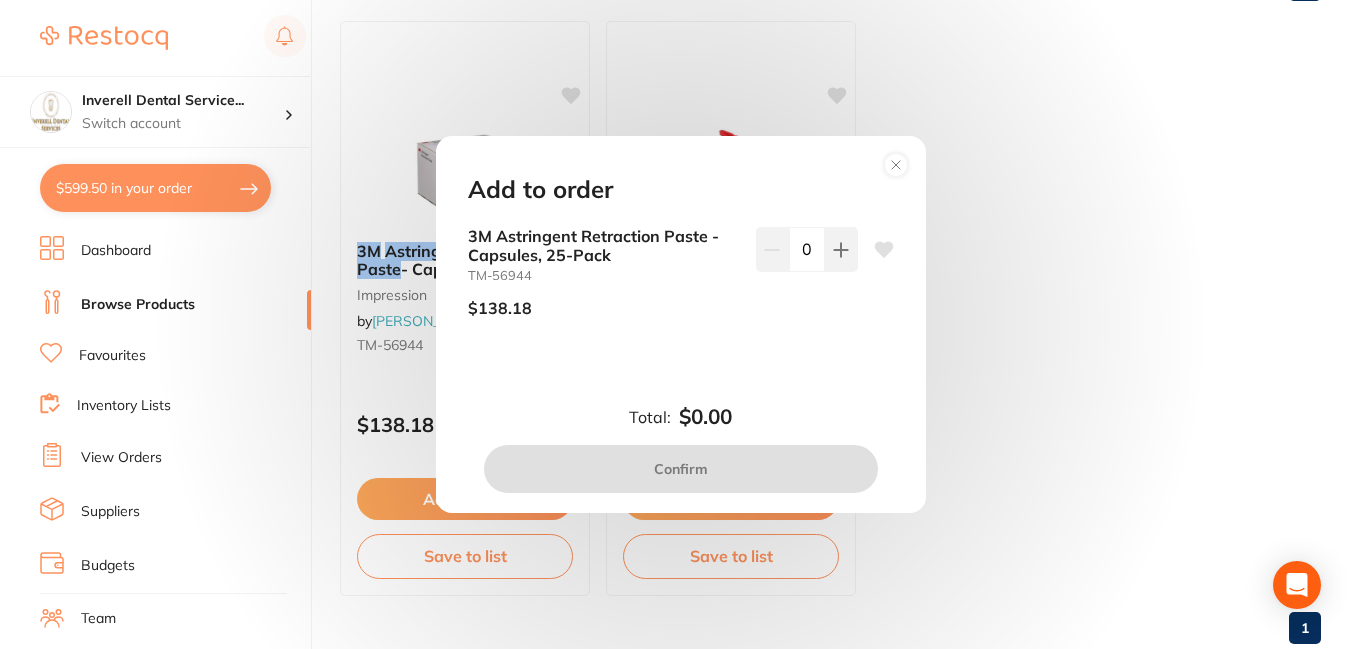 scroll, scrollTop: 312, scrollLeft: 0, axis: vertical 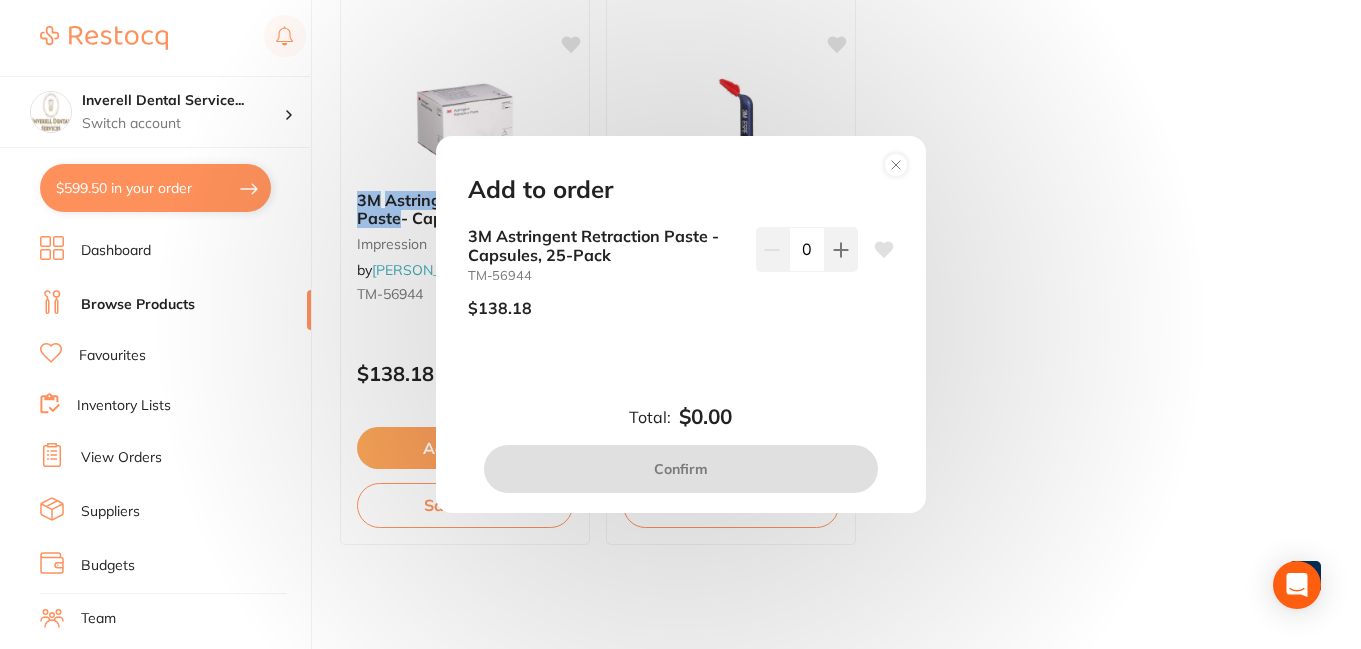 click 